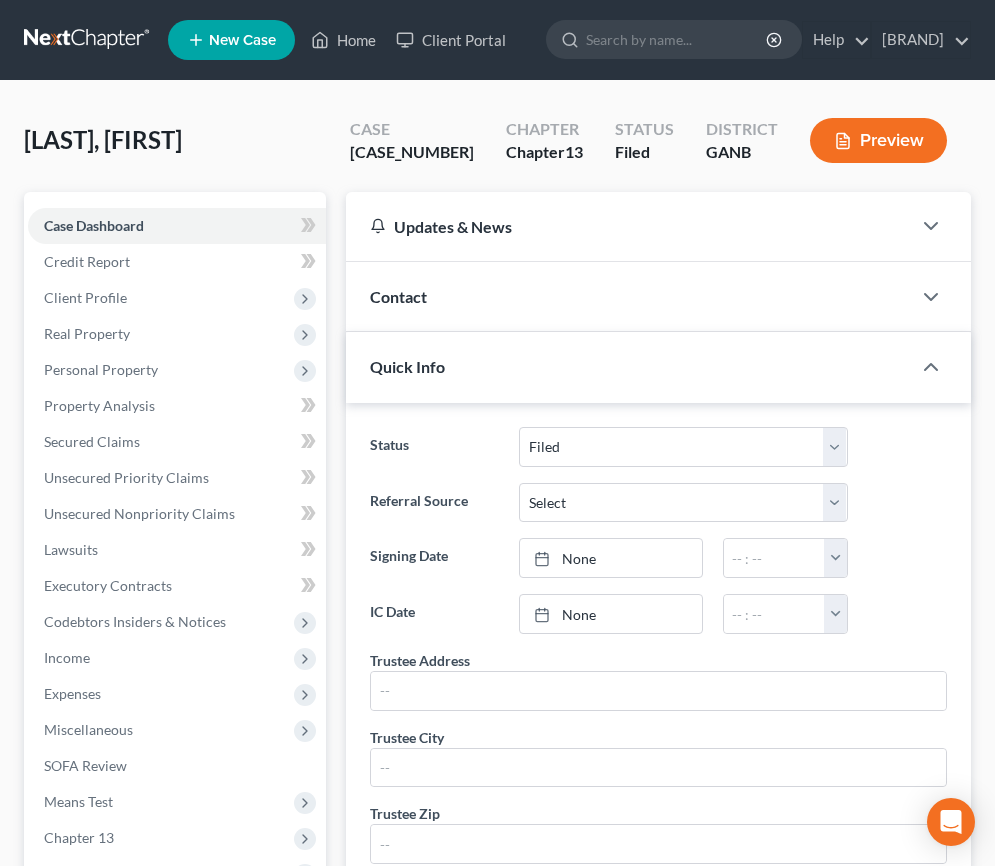 select on "3" 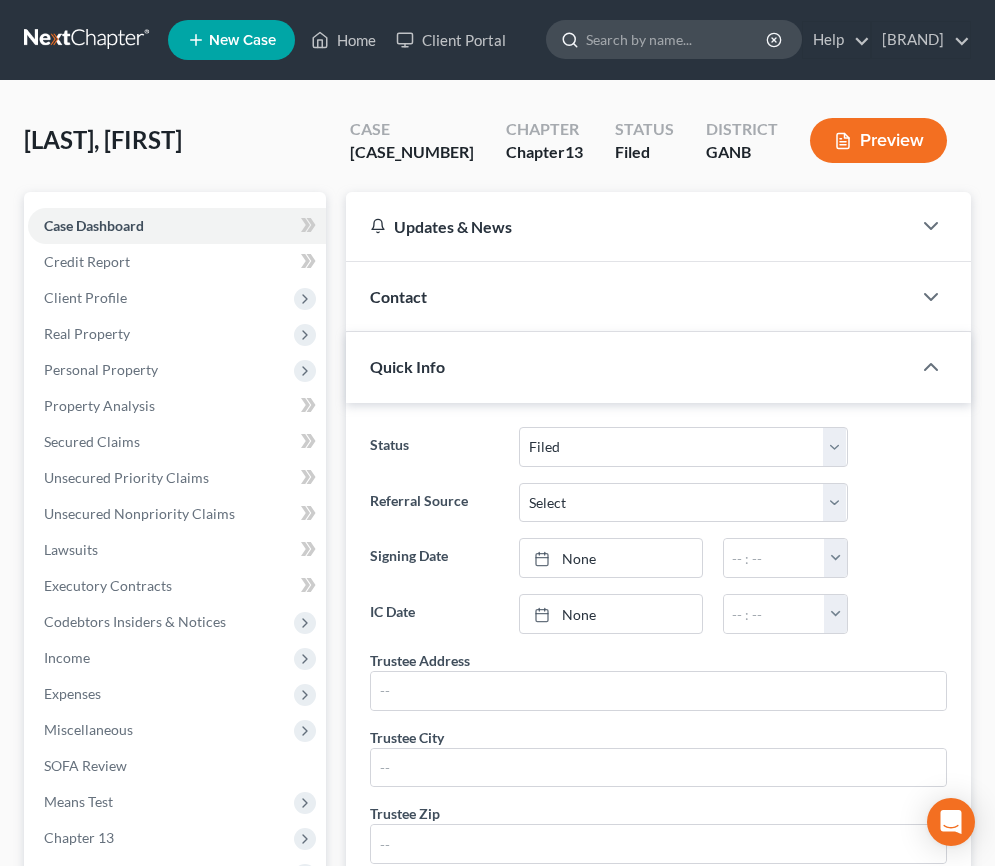 scroll, scrollTop: 0, scrollLeft: 0, axis: both 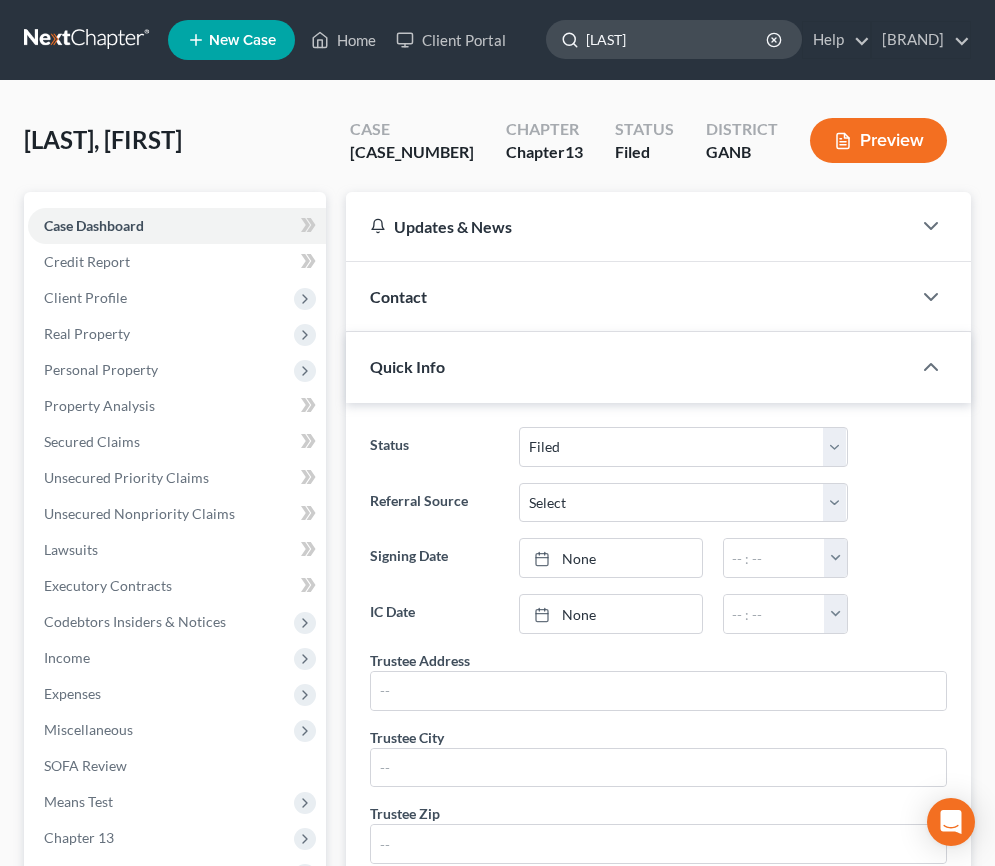 type on "[LAST]" 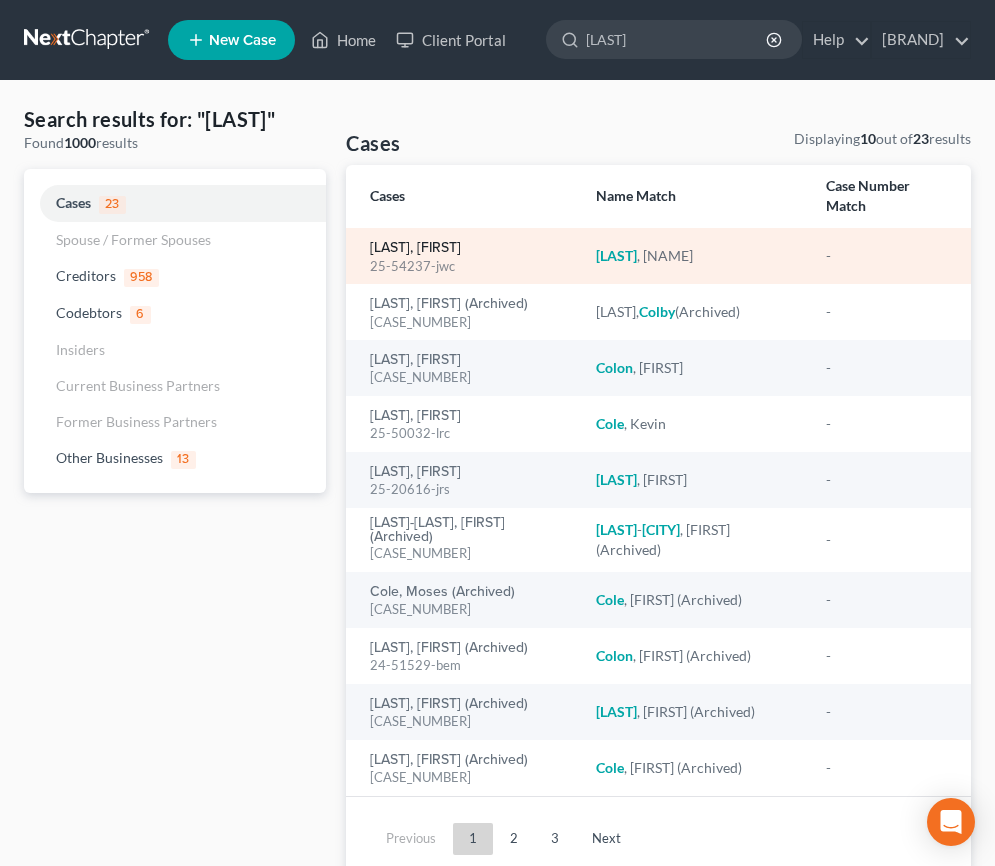 click on "[LAST], [FIRST]" at bounding box center [415, 248] 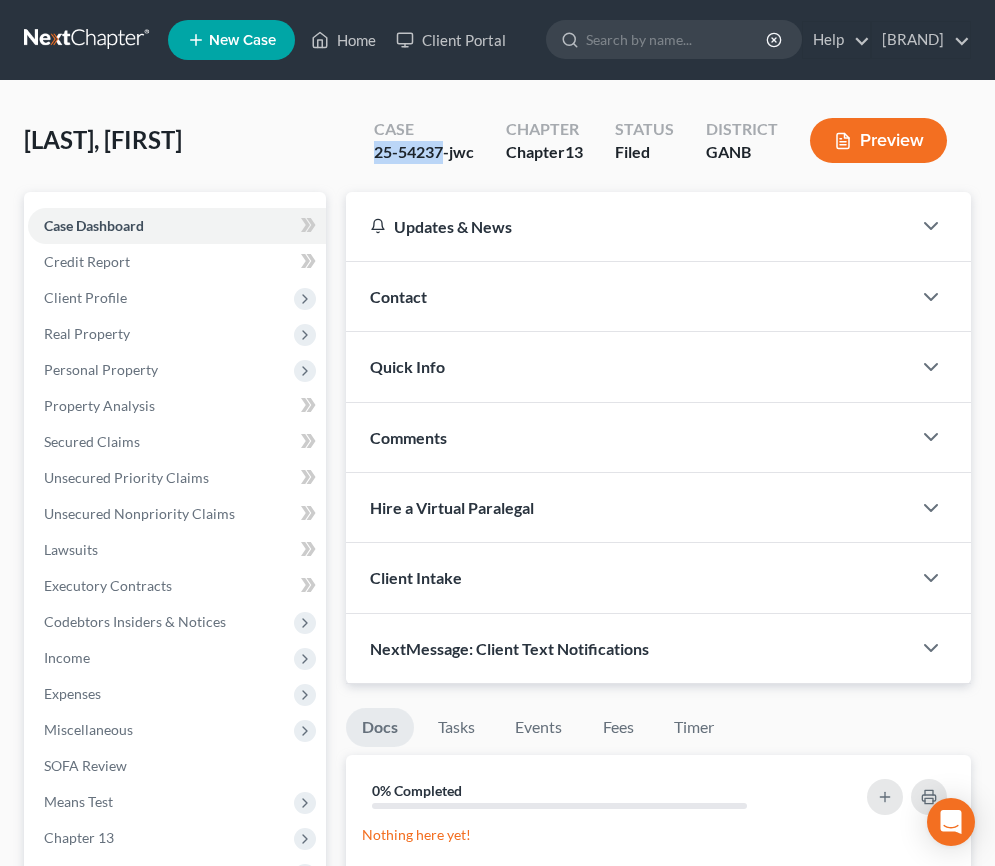 drag, startPoint x: 443, startPoint y: 184, endPoint x: 371, endPoint y: 189, distance: 72.1734 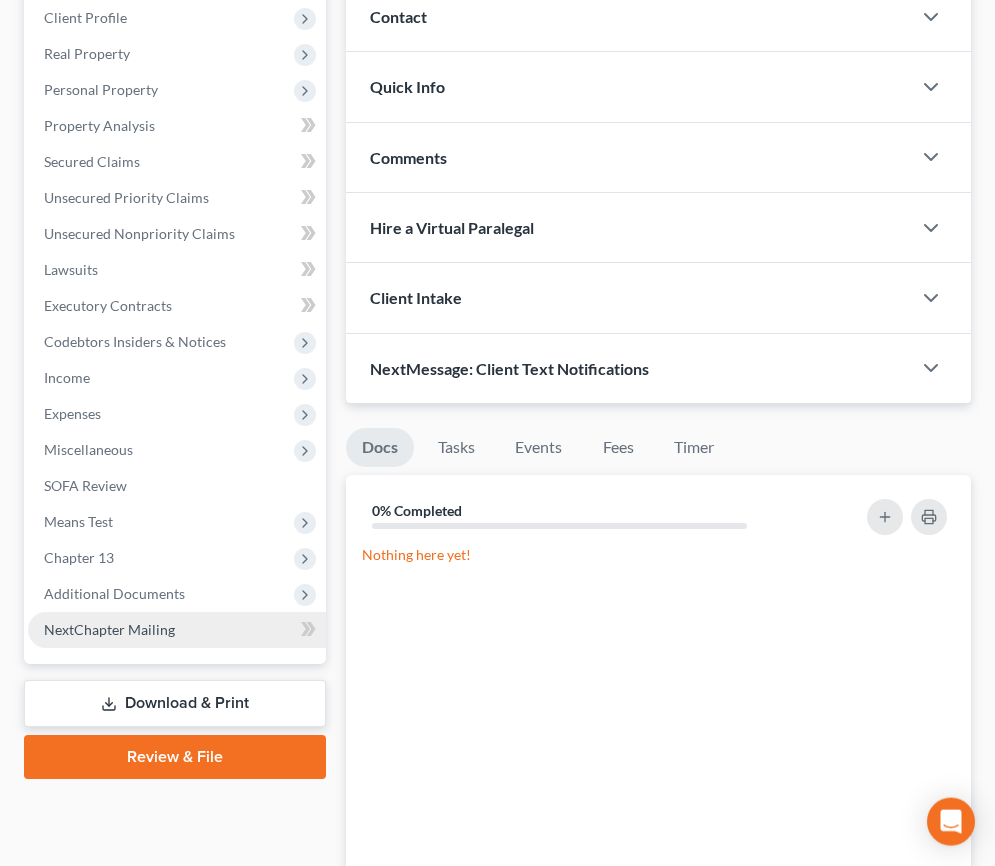 scroll, scrollTop: 288, scrollLeft: 0, axis: vertical 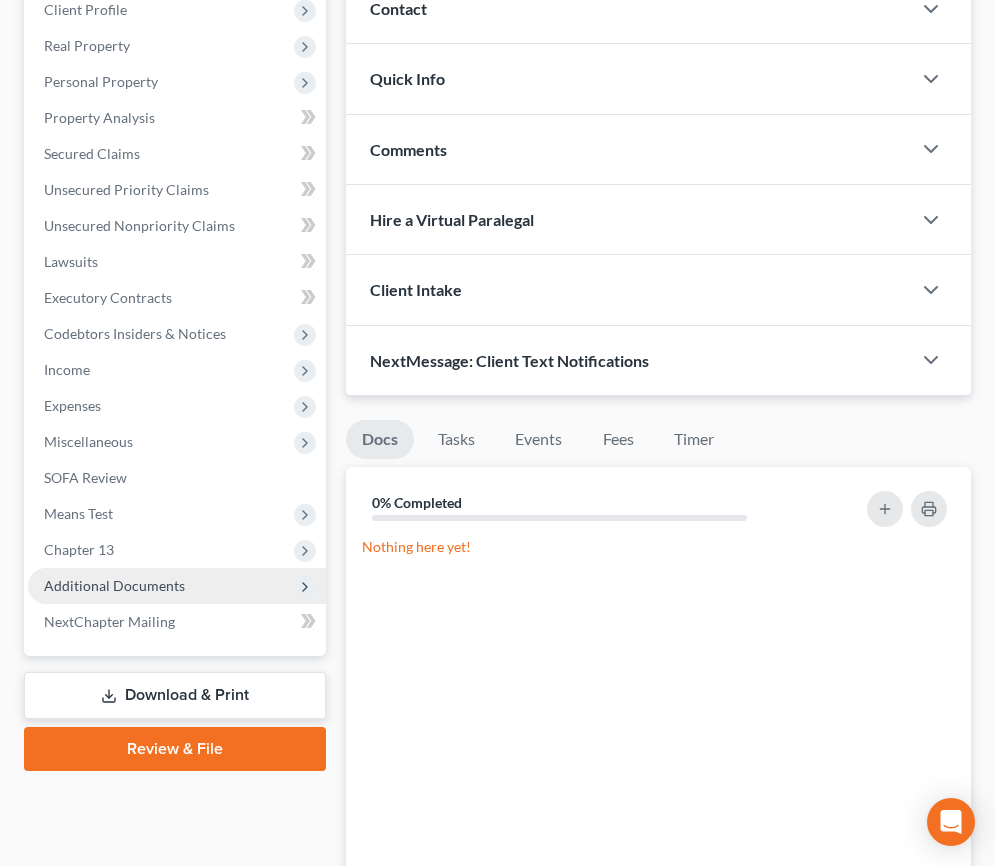 click on "Additional Documents" at bounding box center (177, 586) 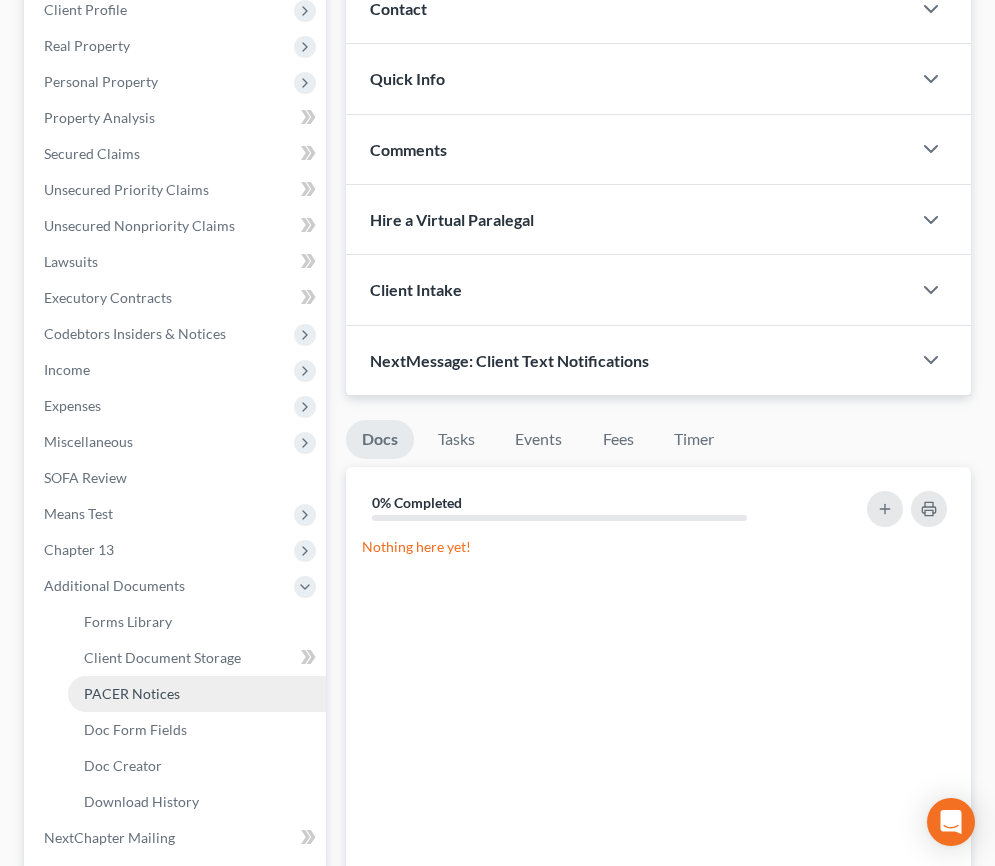 click on "PACER Notices" at bounding box center [197, 694] 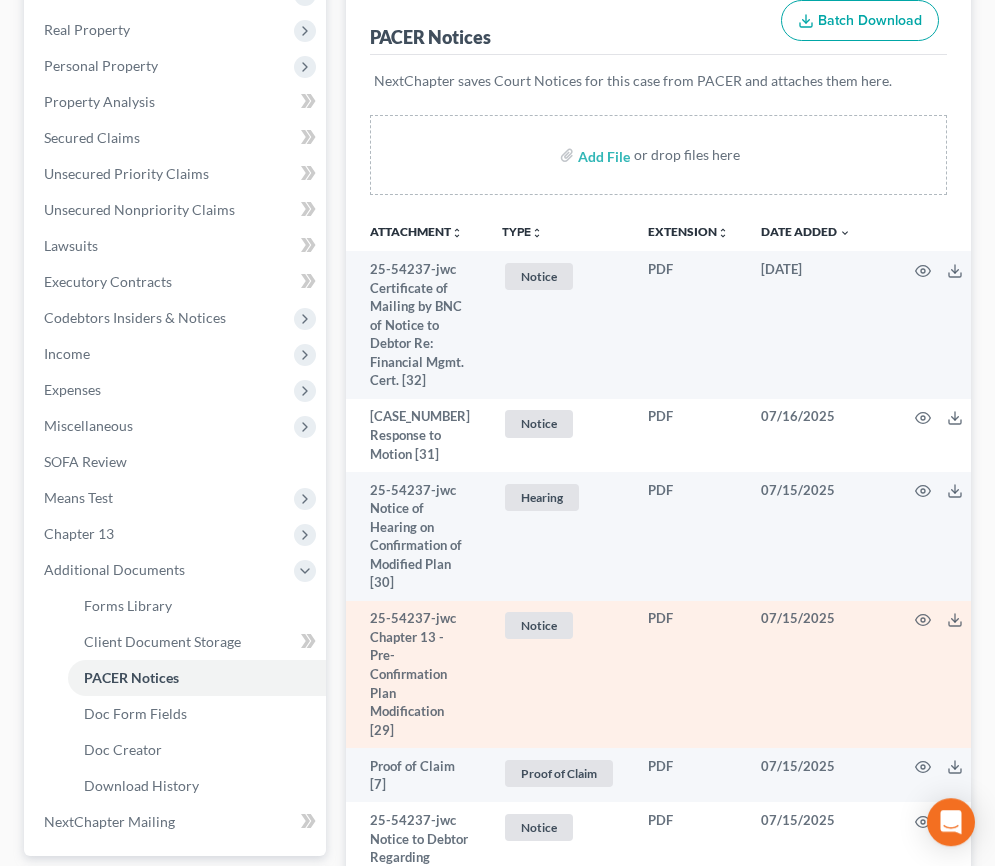 scroll, scrollTop: 368, scrollLeft: 0, axis: vertical 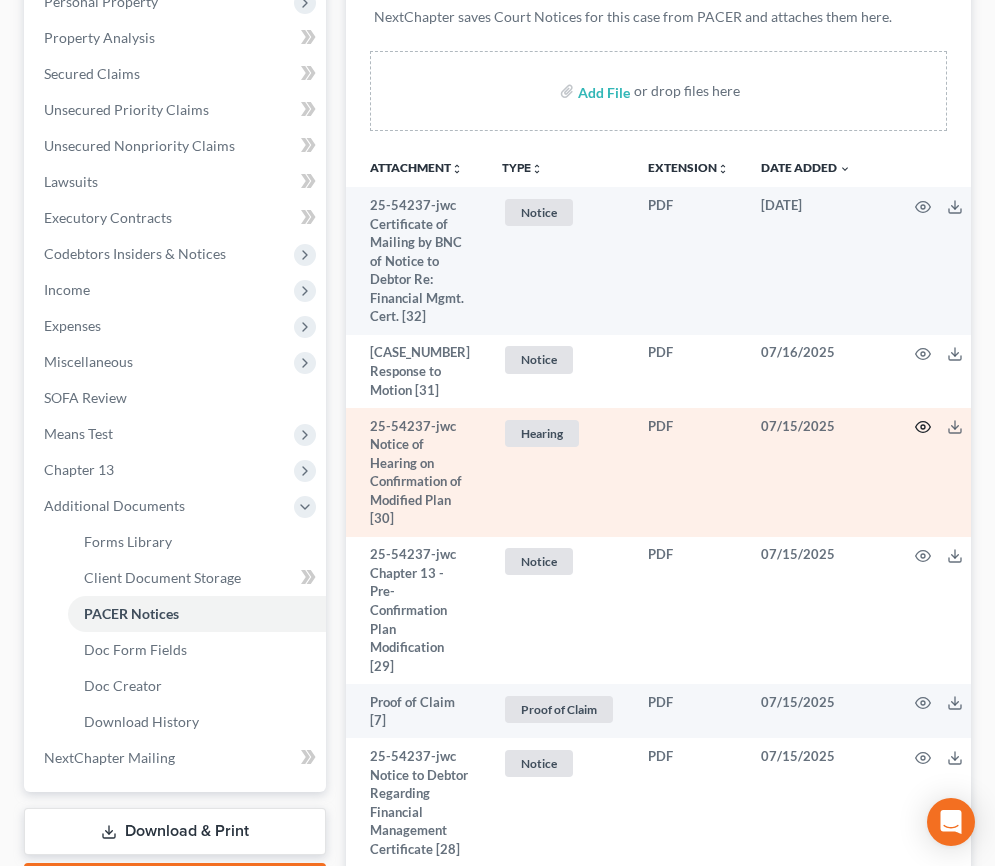 click 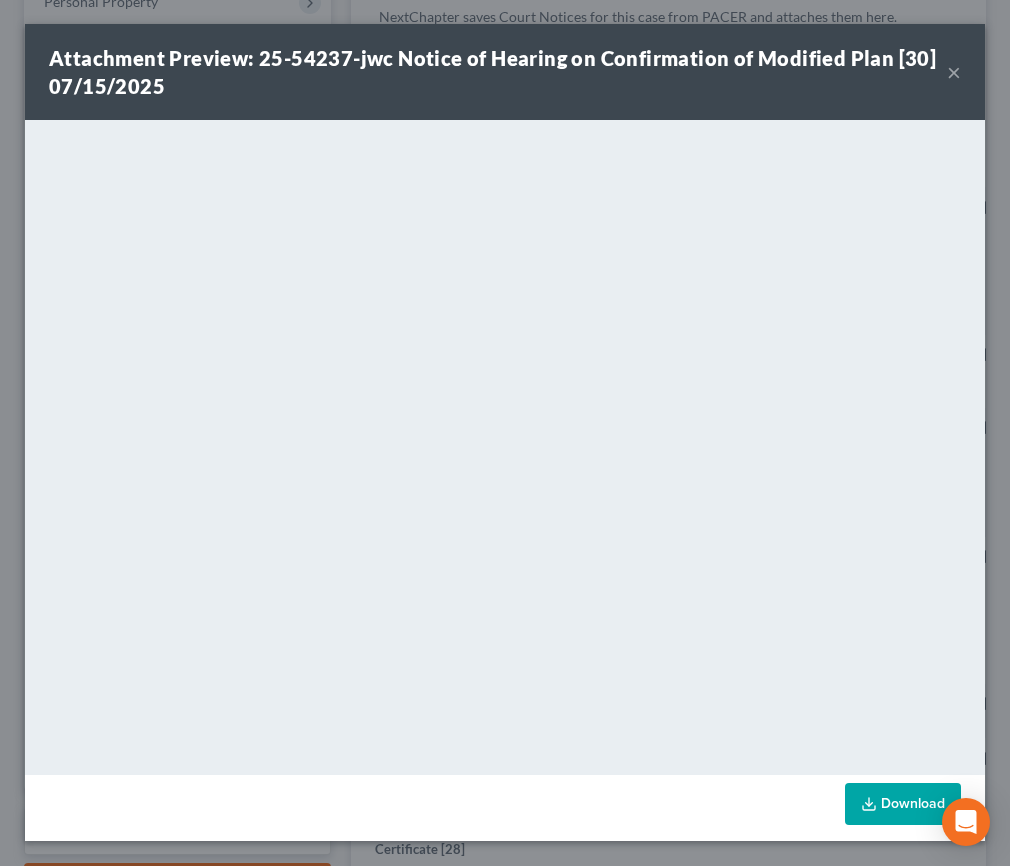 click on "×" at bounding box center (954, 72) 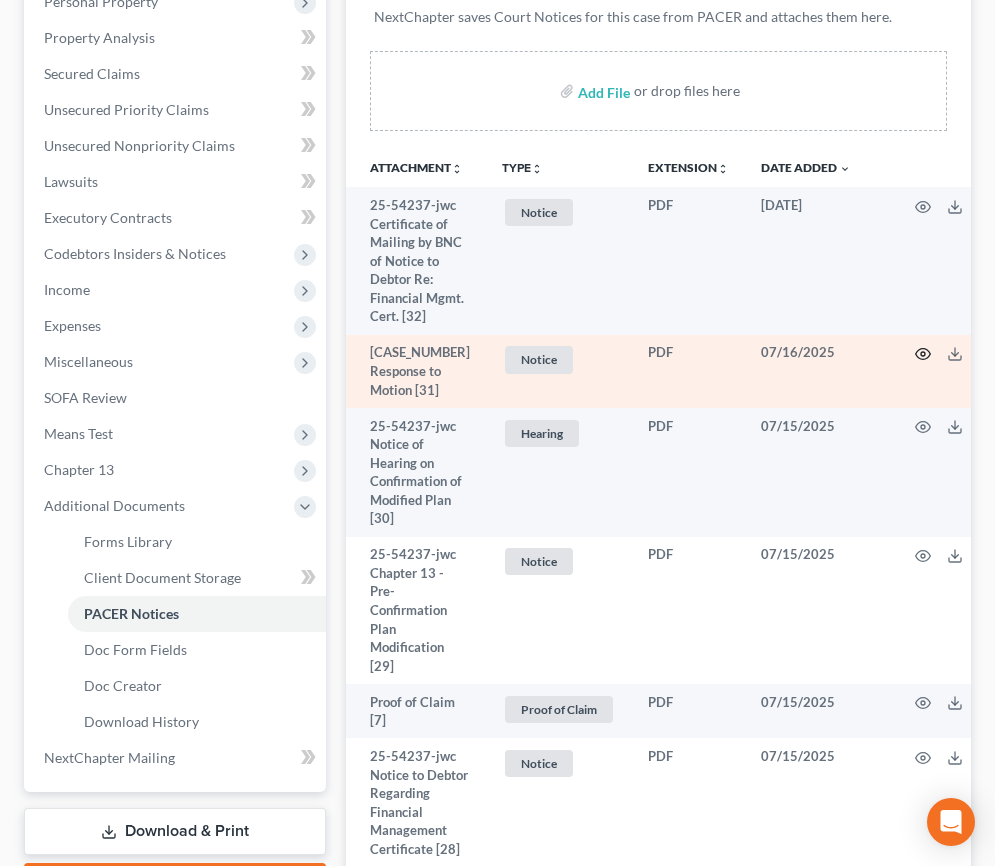 click 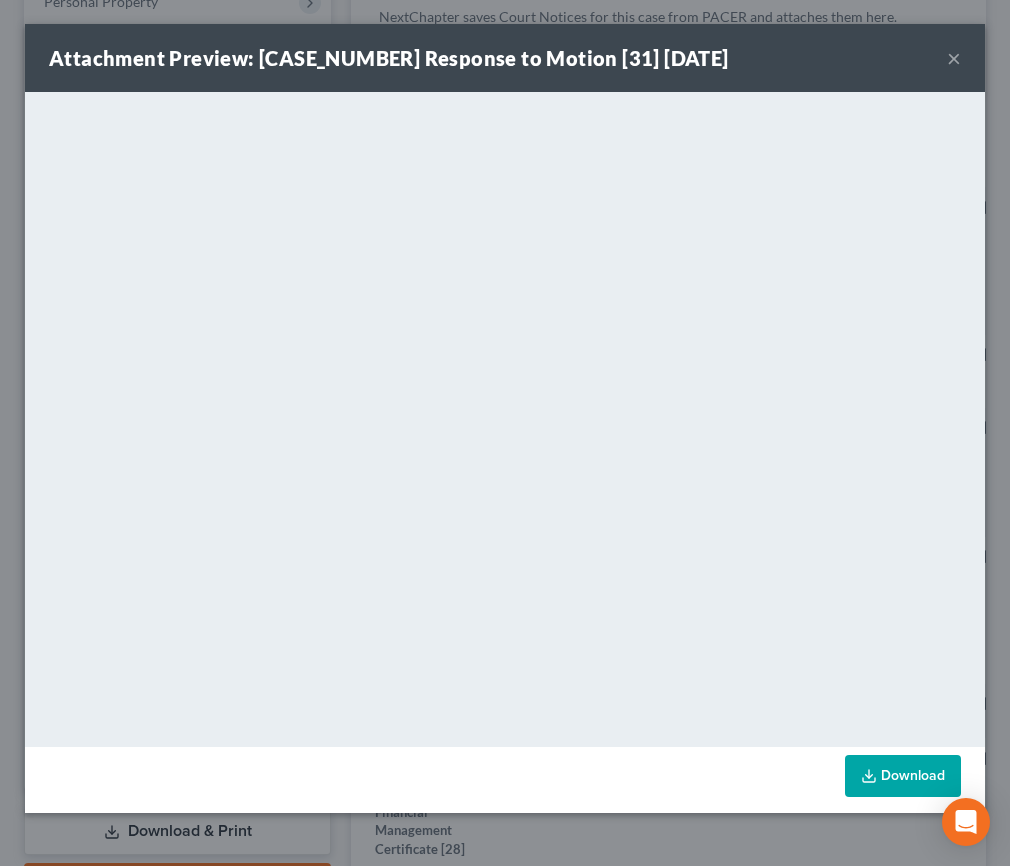 click on "×" at bounding box center (954, 58) 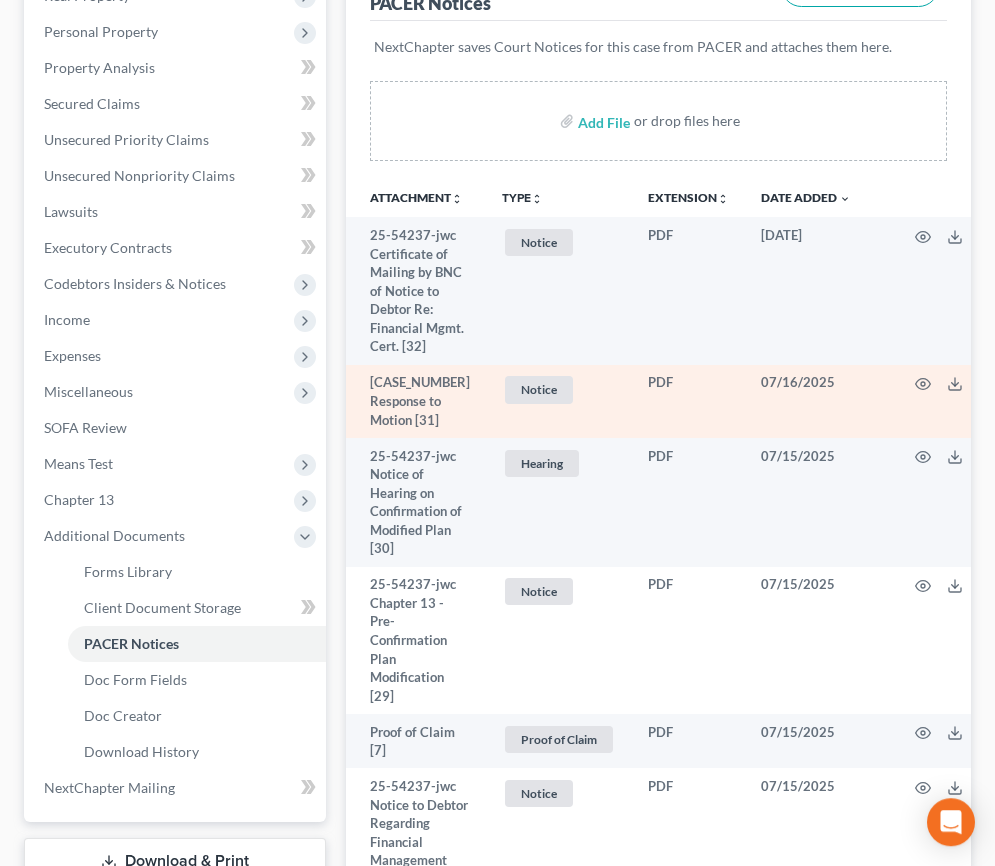scroll, scrollTop: 336, scrollLeft: 0, axis: vertical 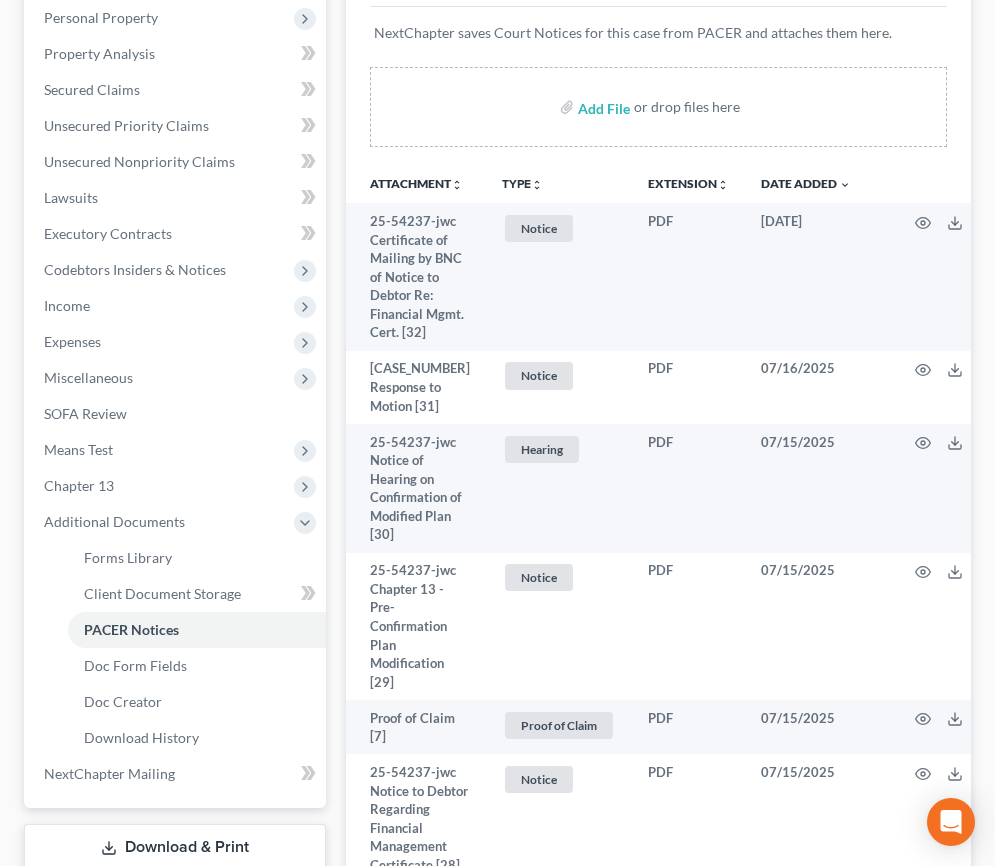 click on "TYPE unfold_more" at bounding box center (522, 184) 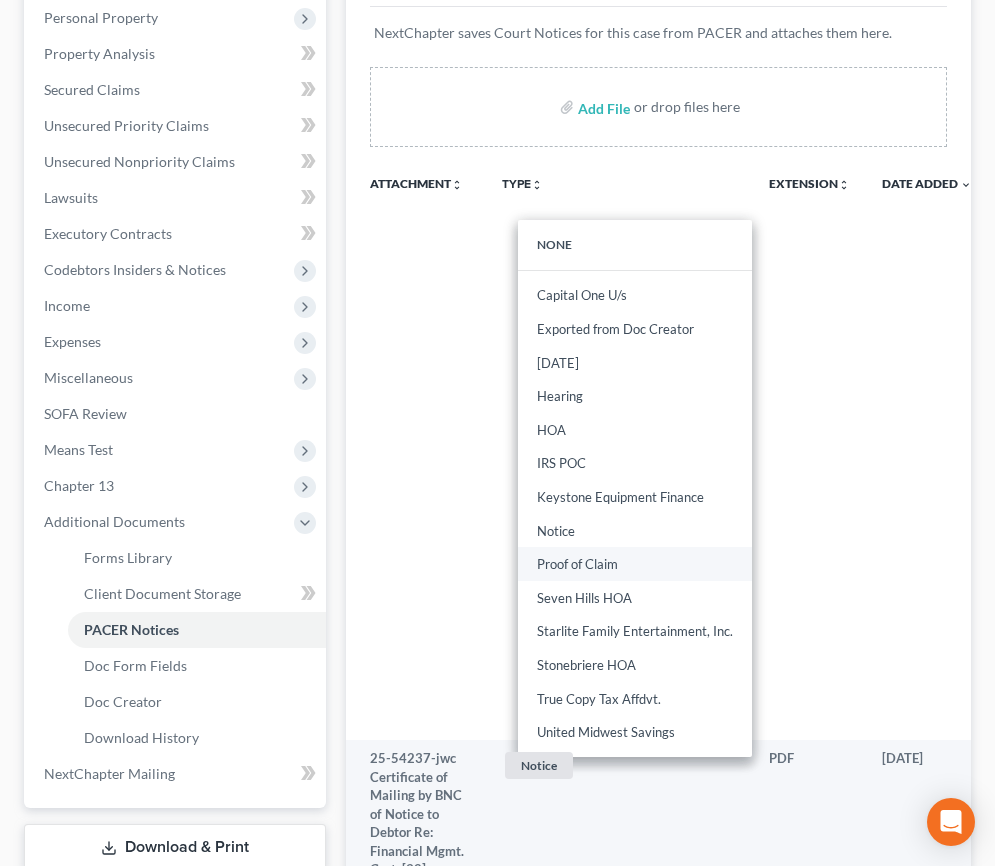 click on "Proof of Claim" at bounding box center [635, 564] 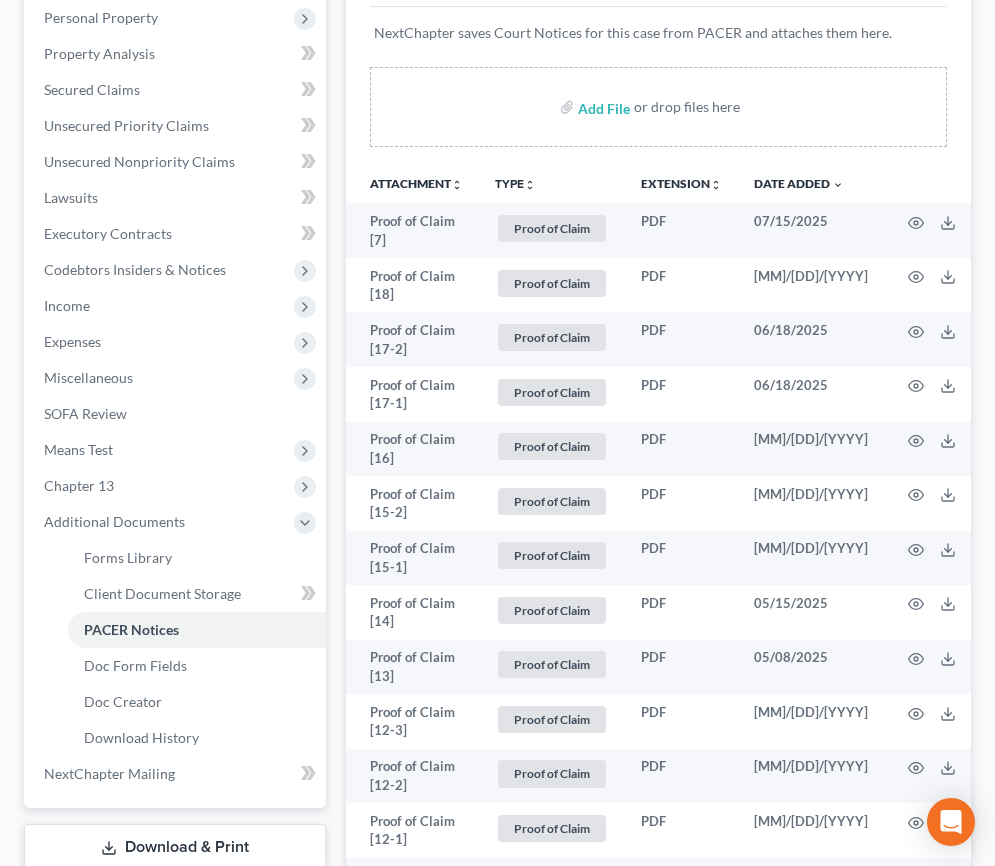 click on "TYPE unfold_more" at bounding box center [515, 184] 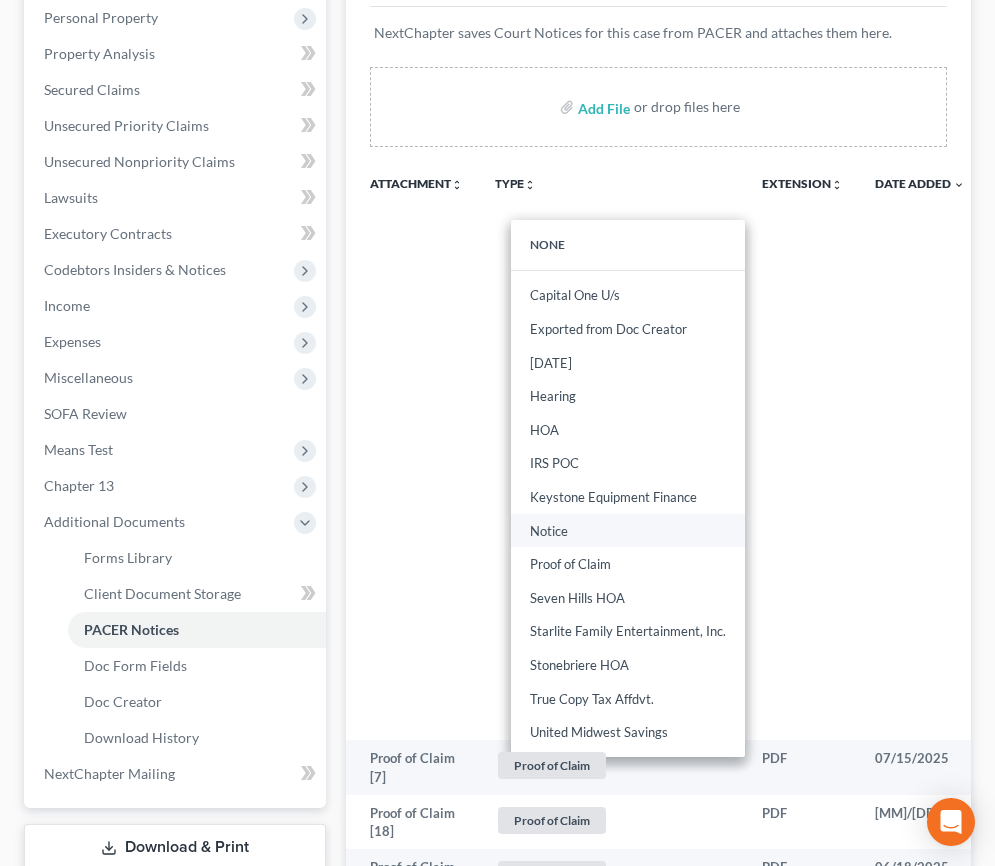 click on "Notice" at bounding box center [628, 531] 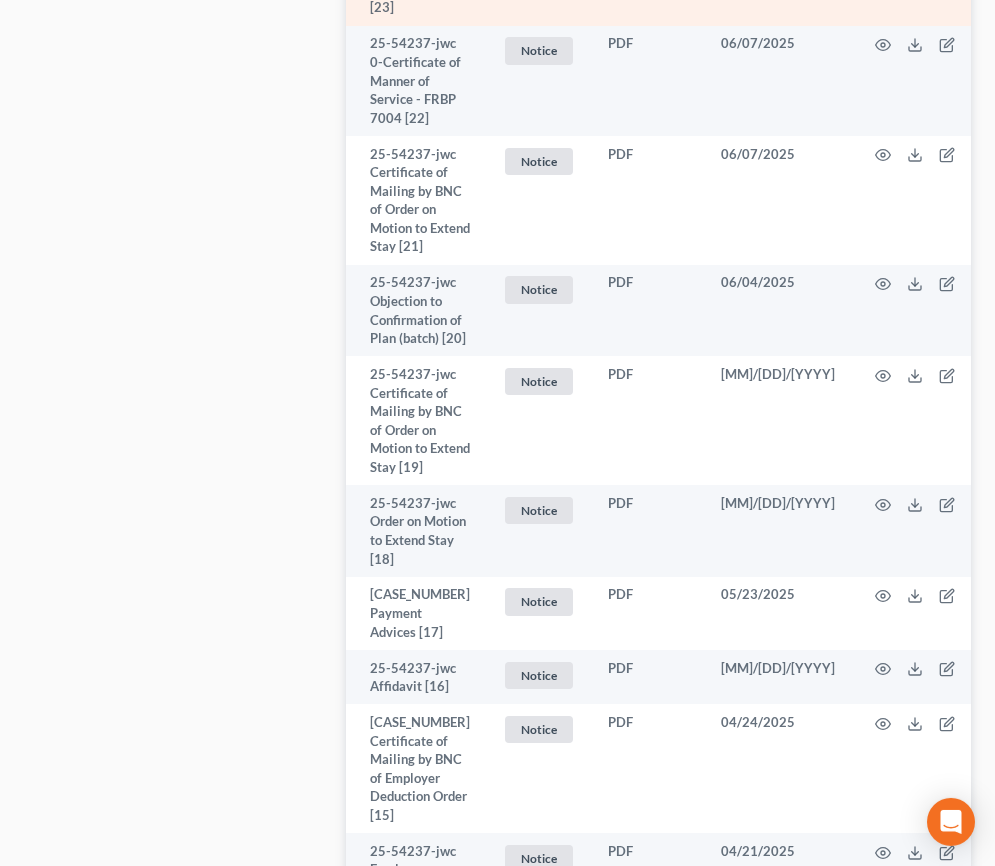 scroll, scrollTop: 1440, scrollLeft: 0, axis: vertical 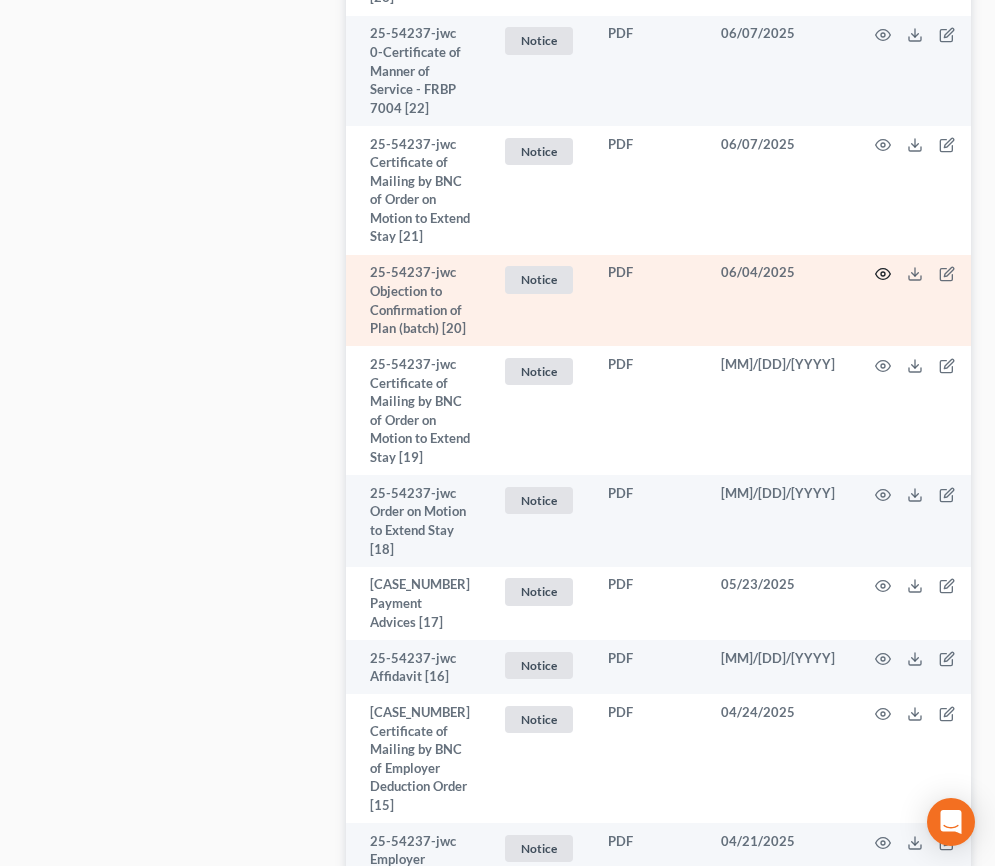 click 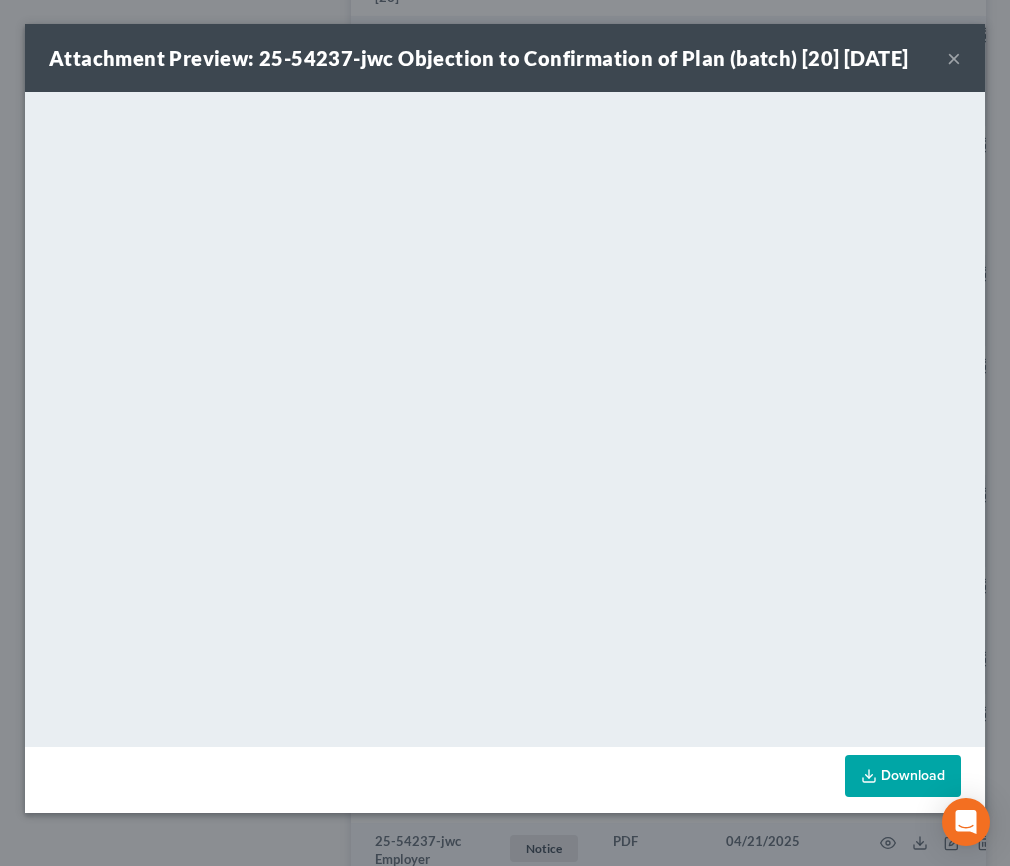 click on "×" at bounding box center (954, 58) 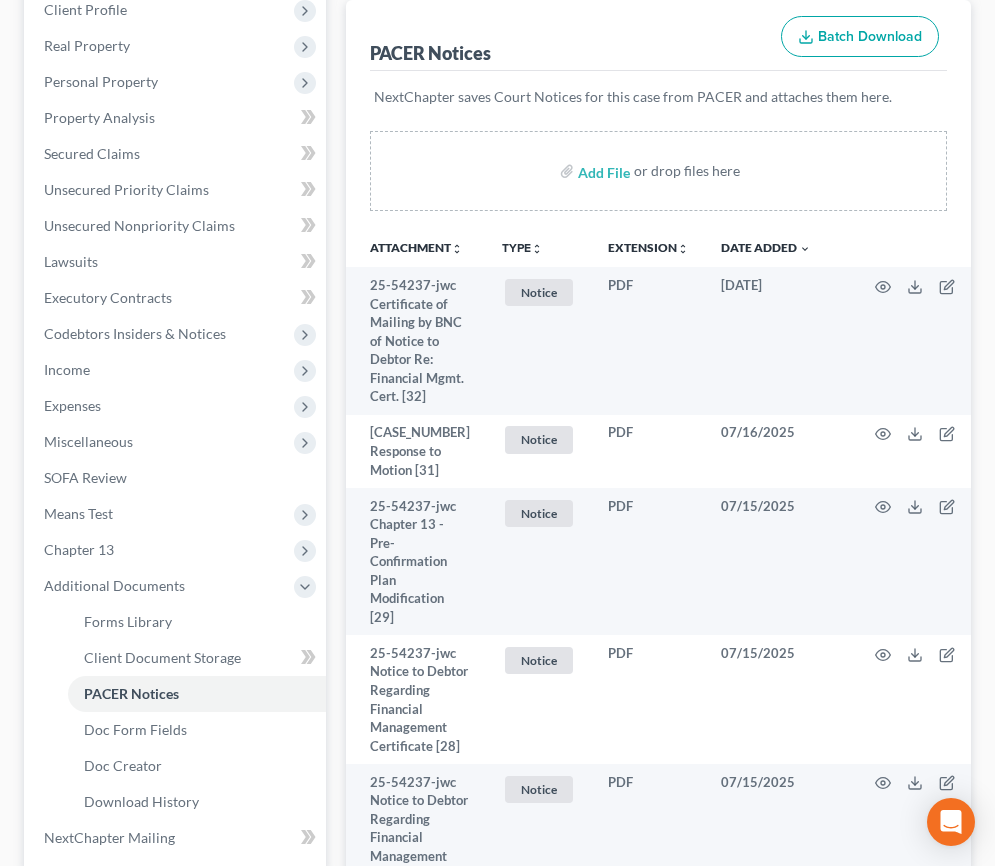 scroll, scrollTop: 0, scrollLeft: 0, axis: both 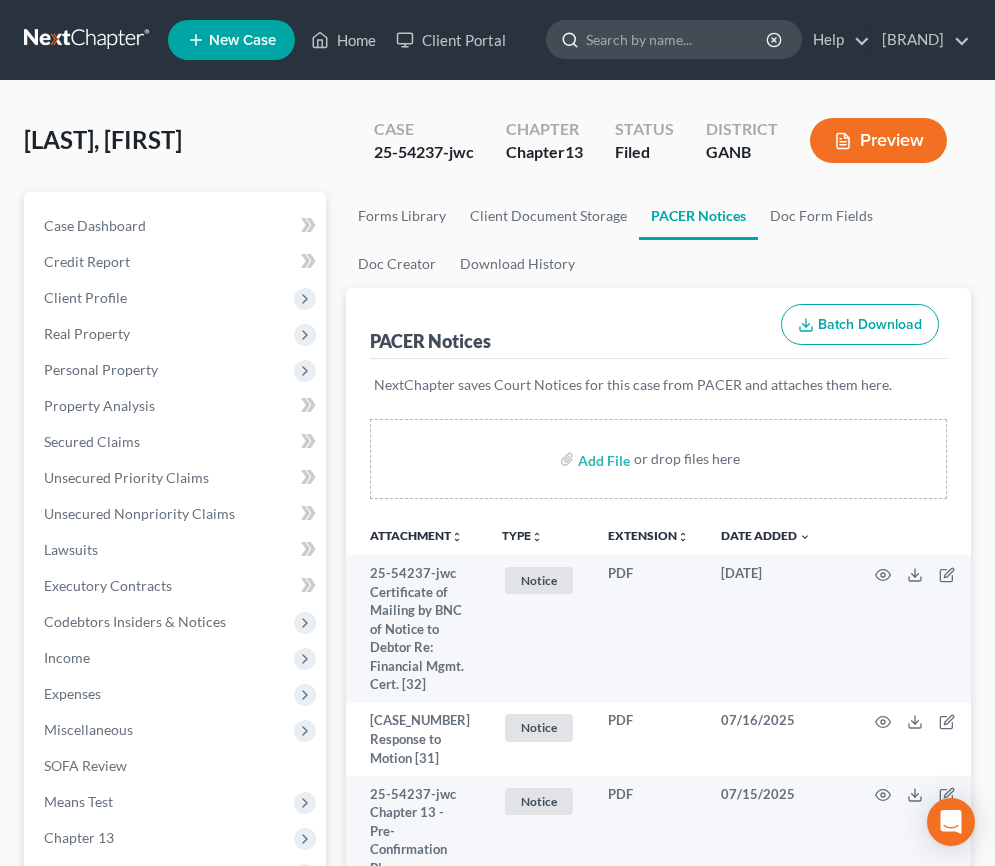 click at bounding box center [677, 39] 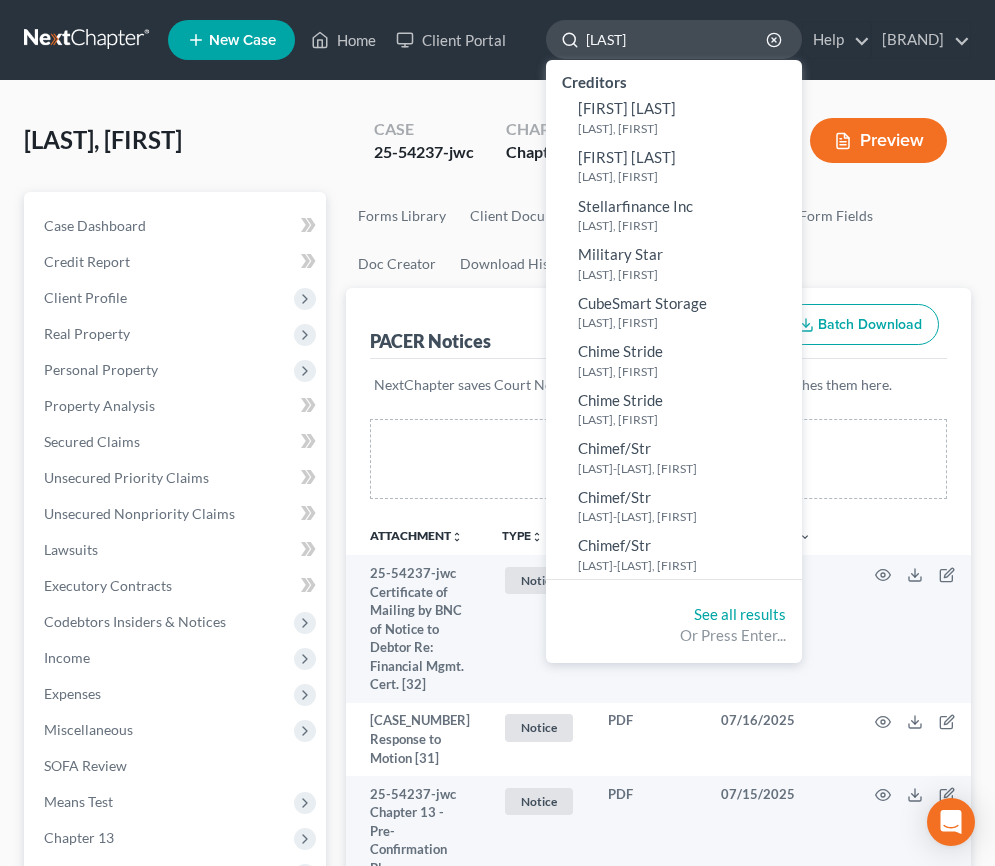 type on "[LAST]" 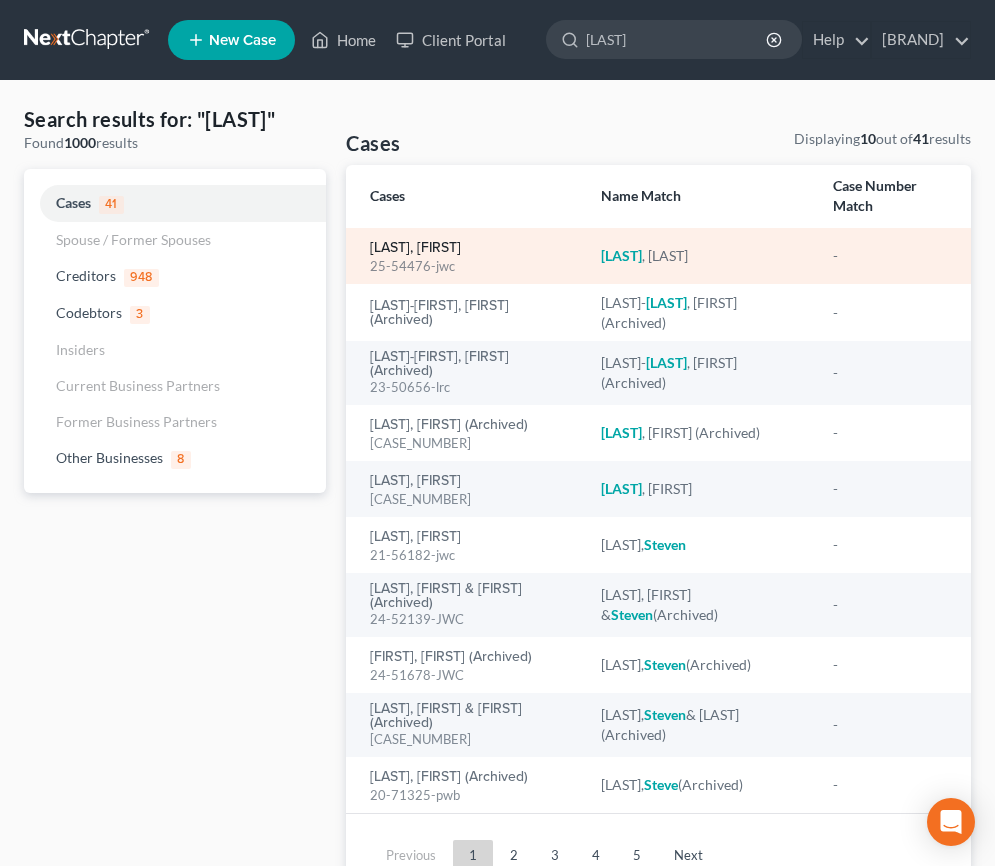 click on "[LAST], [FIRST]" at bounding box center (415, 248) 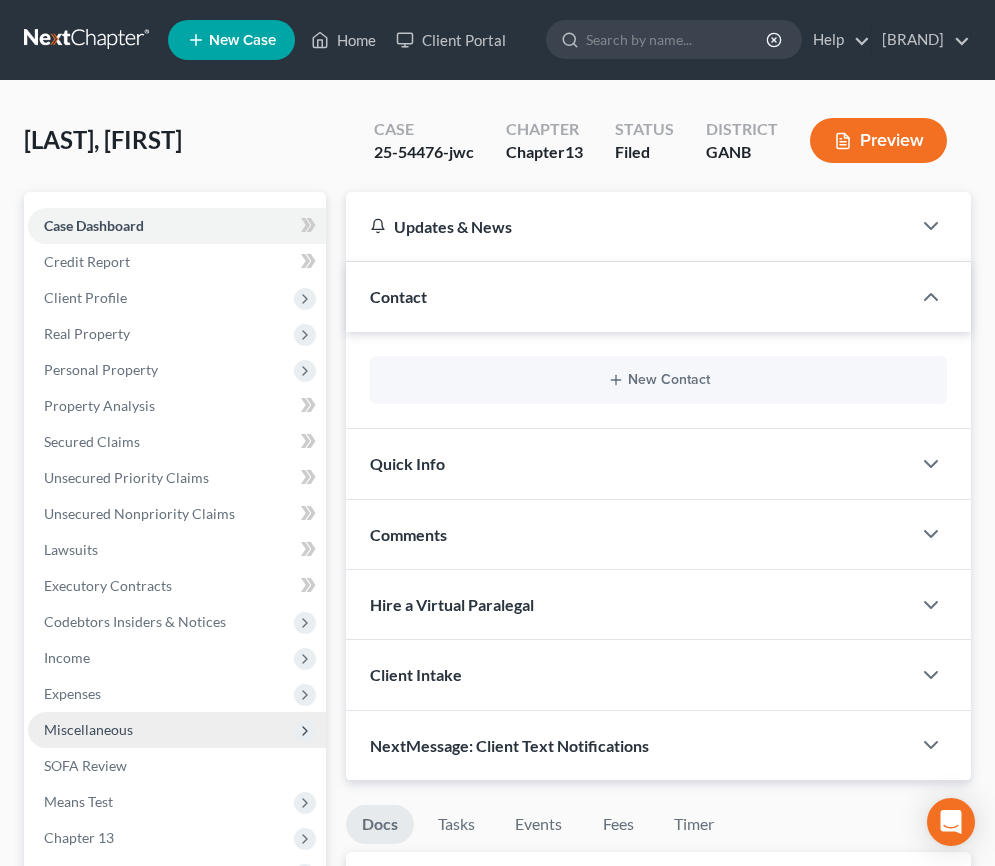 click on "Miscellaneous" at bounding box center (88, 729) 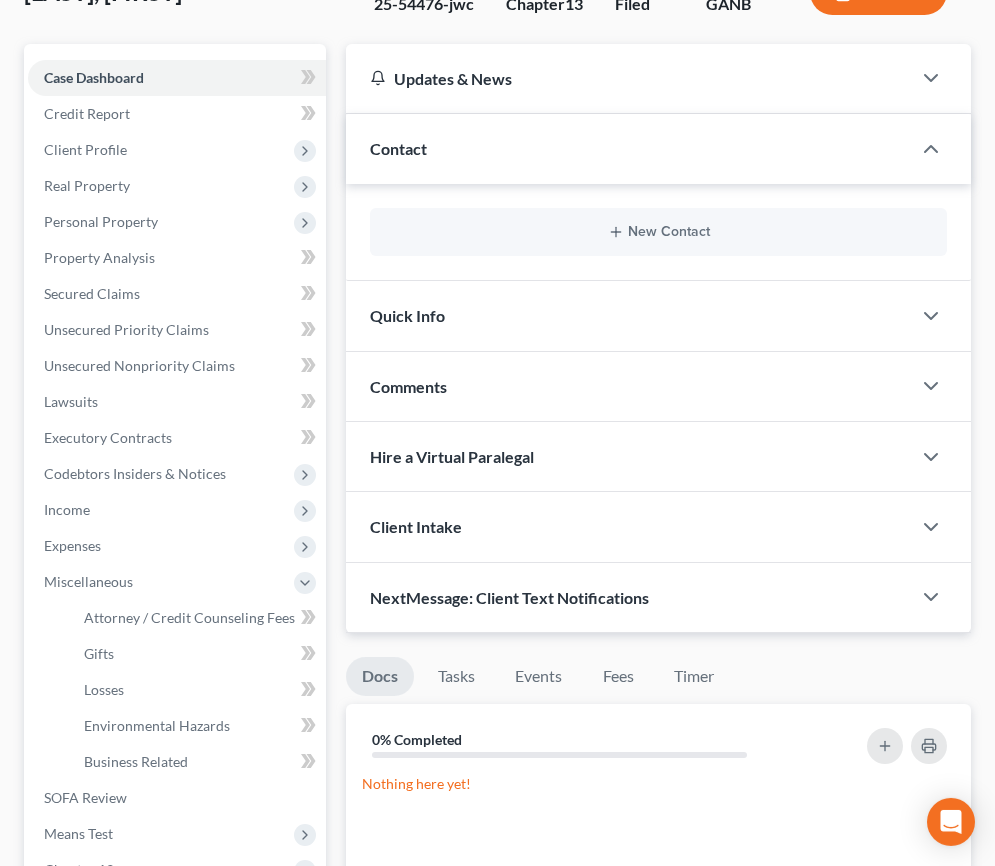 scroll, scrollTop: 304, scrollLeft: 0, axis: vertical 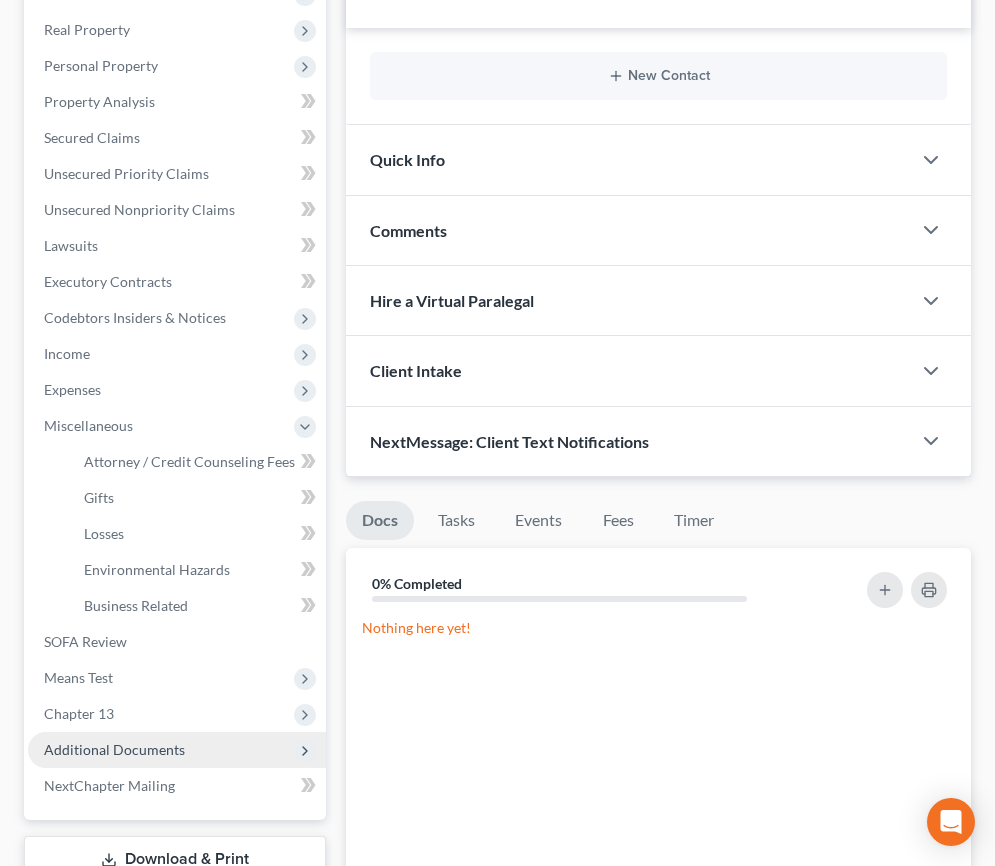 click on "Additional Documents" at bounding box center (114, 749) 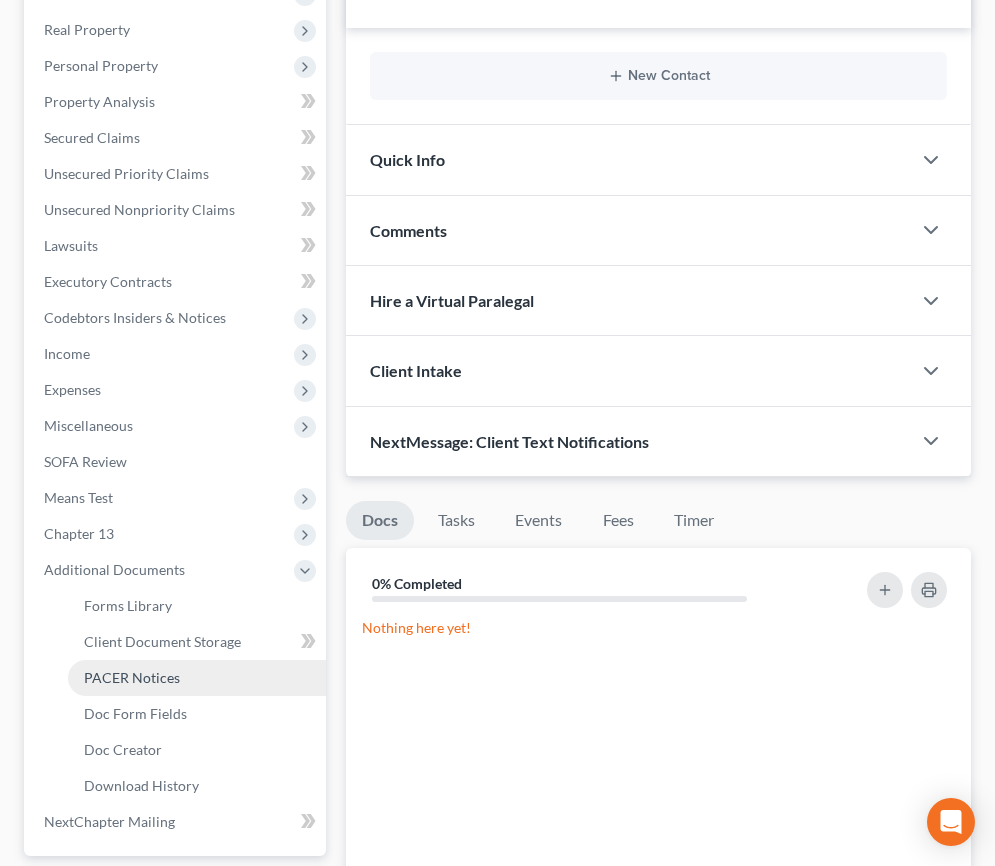 click on "PACER Notices" at bounding box center (132, 677) 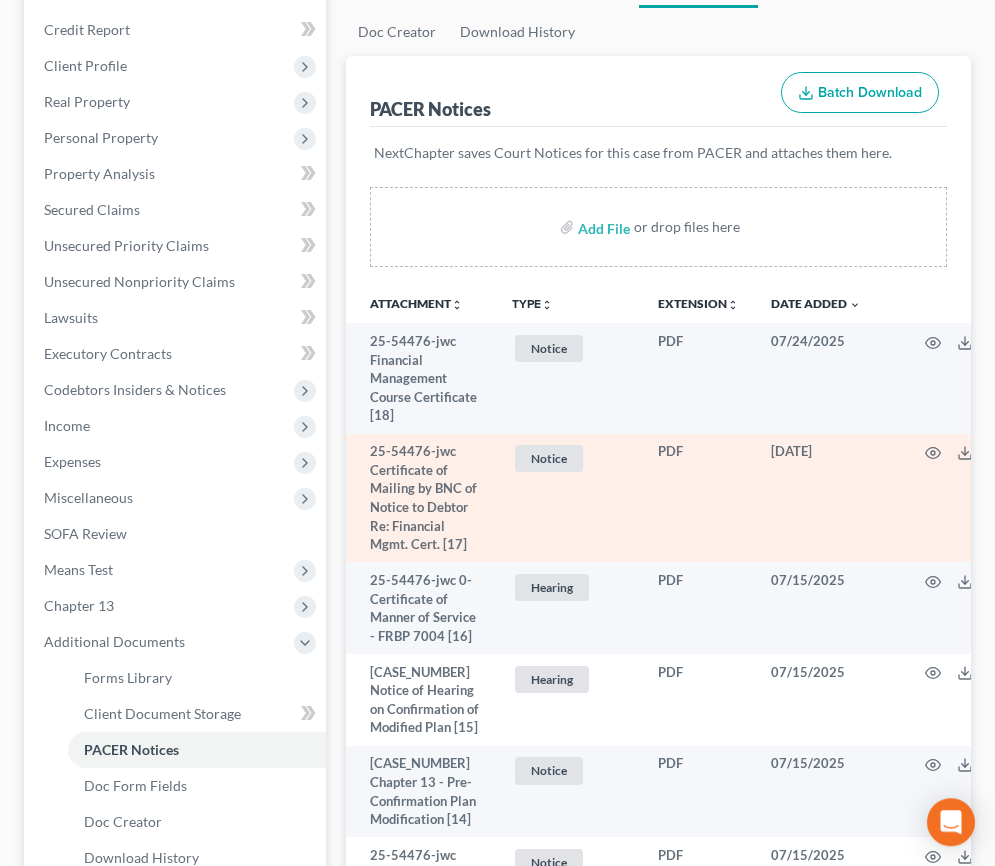 scroll, scrollTop: 240, scrollLeft: 0, axis: vertical 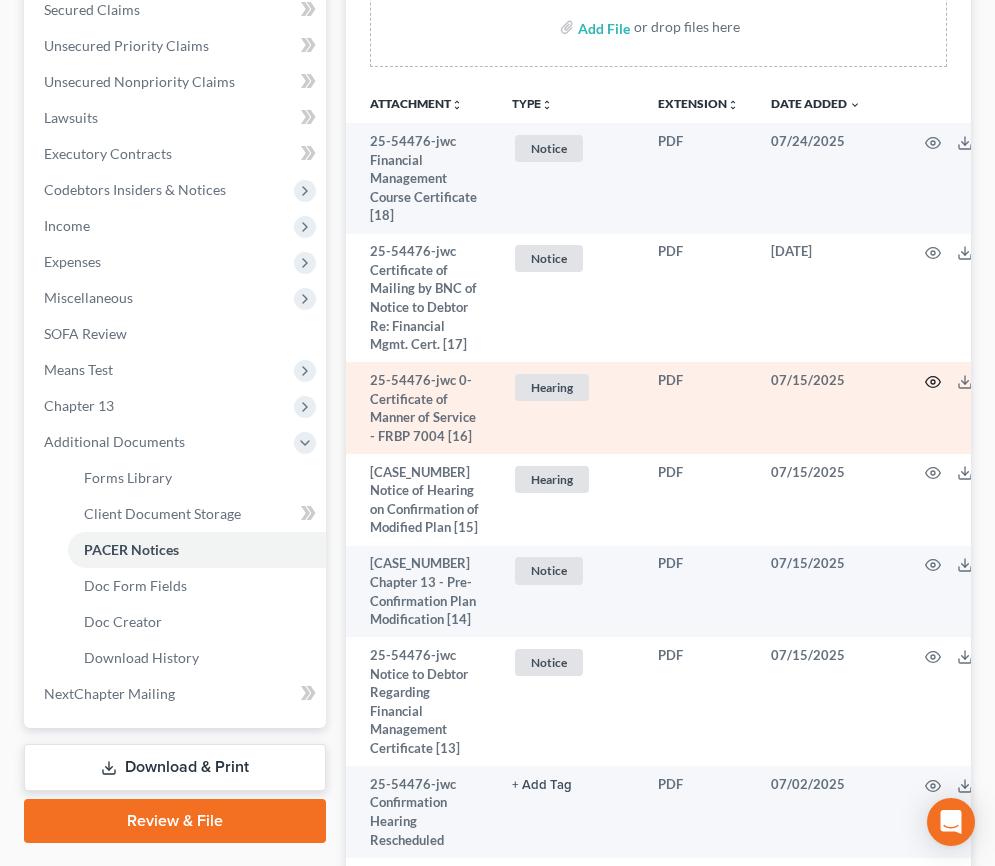 click 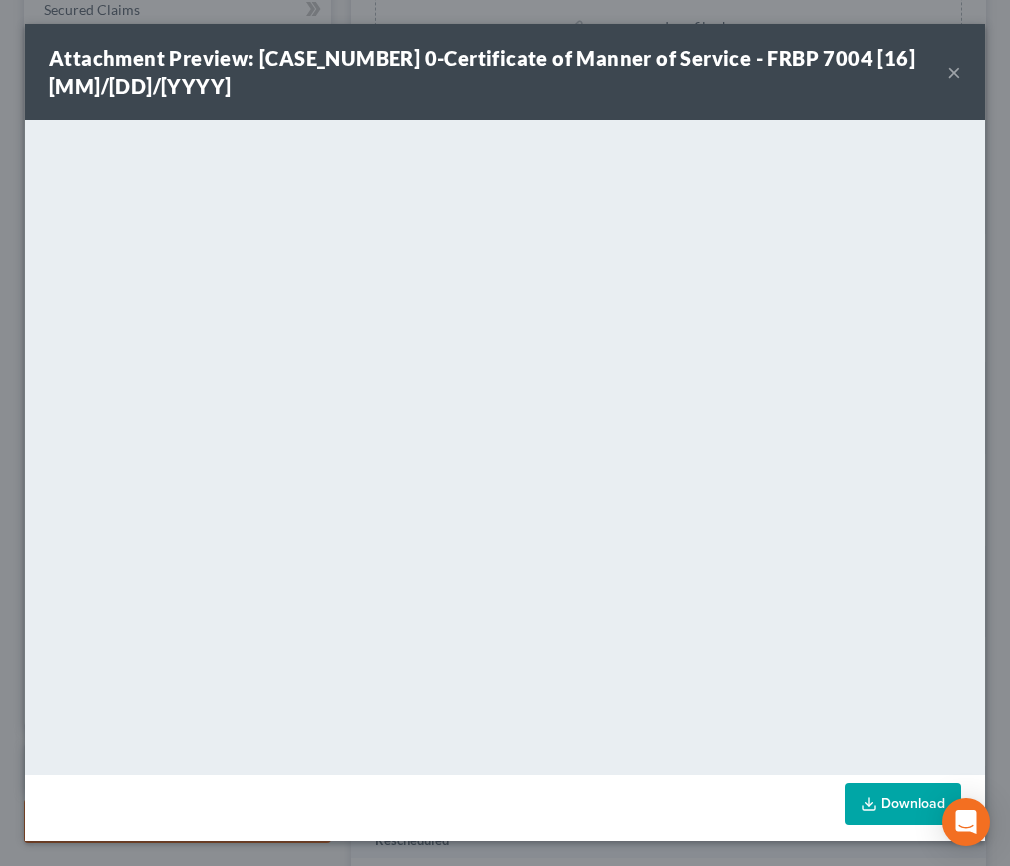 click on "×" at bounding box center [954, 72] 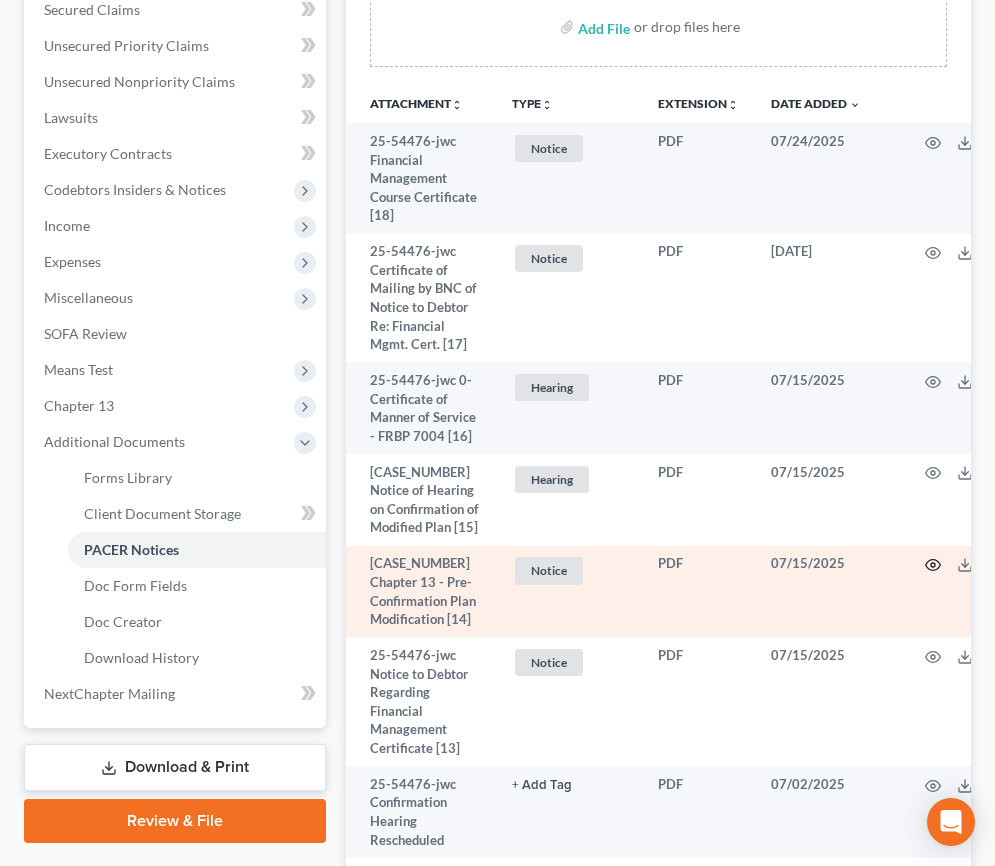 click 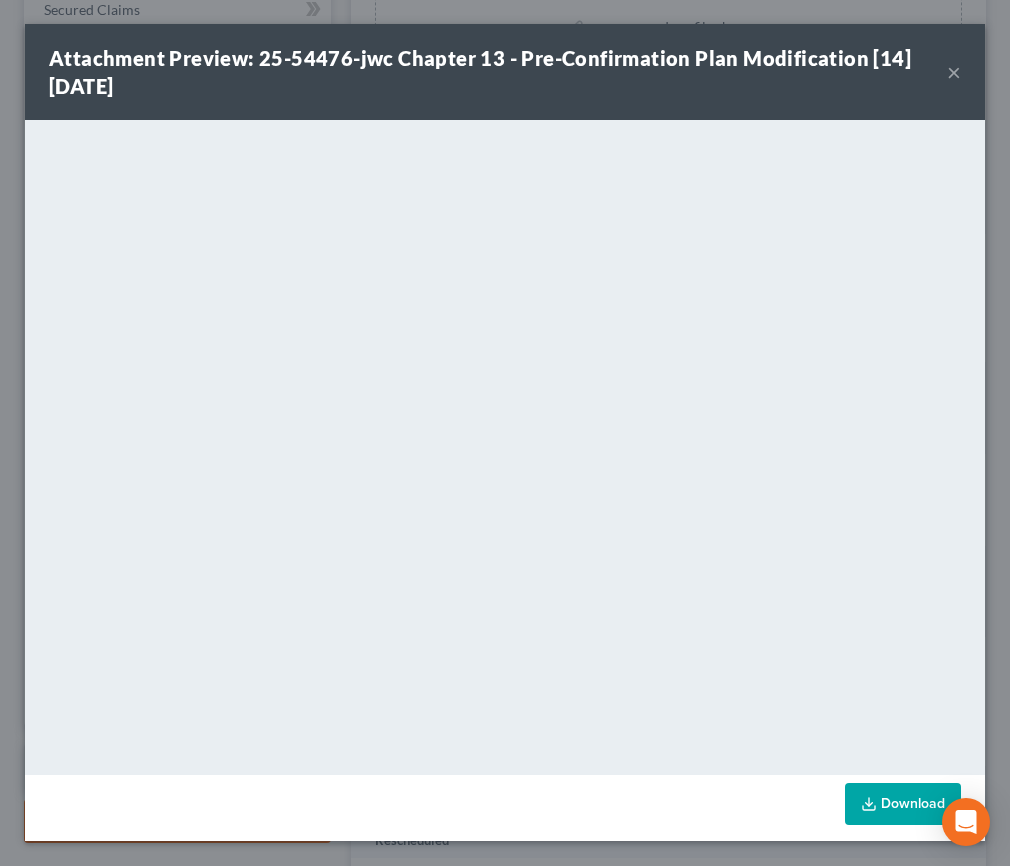 click on "×" at bounding box center (954, 72) 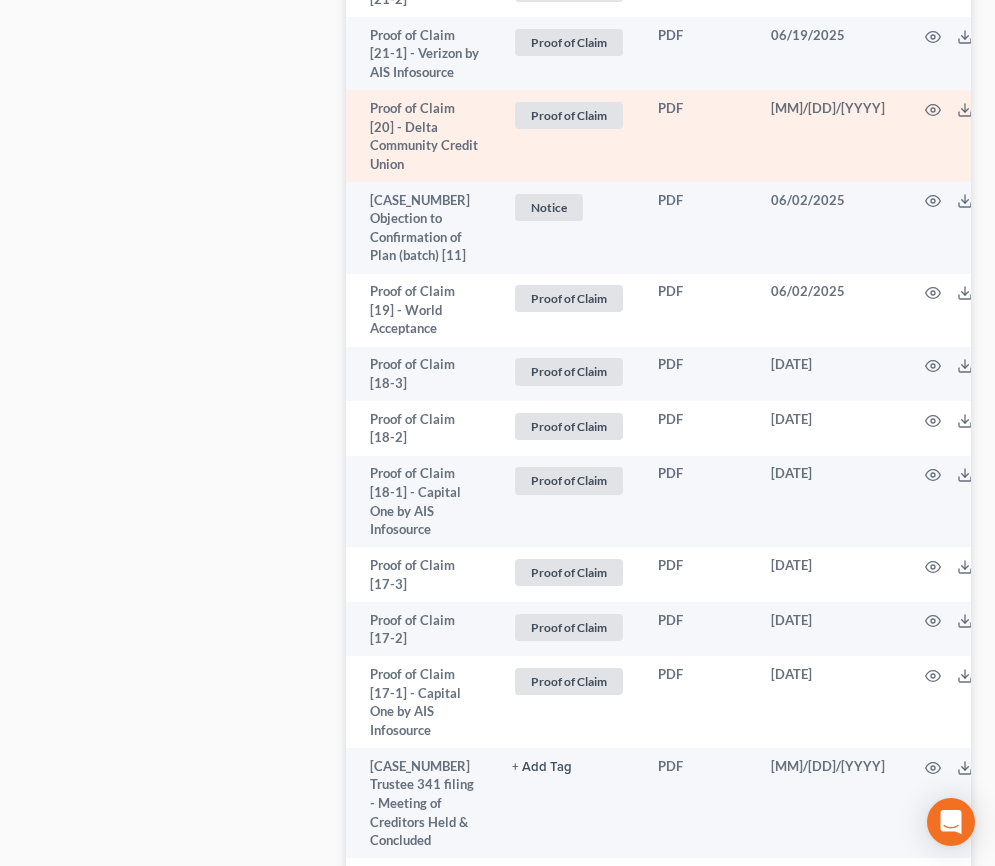 scroll, scrollTop: 1712, scrollLeft: 0, axis: vertical 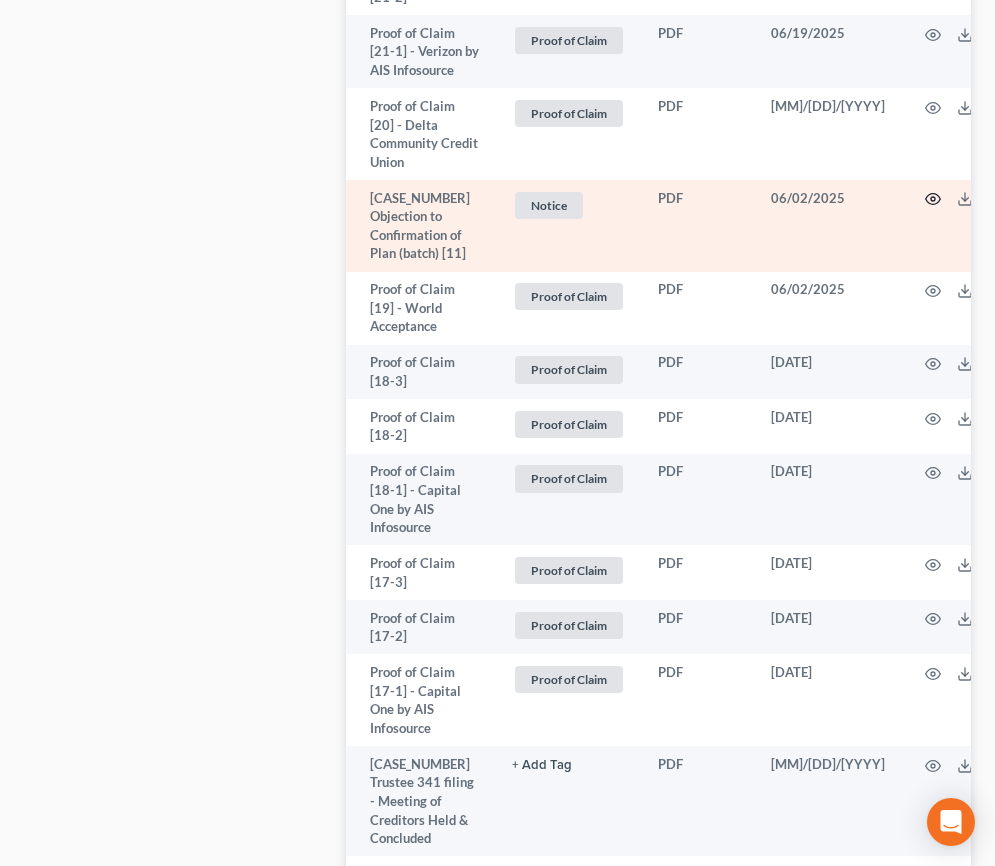 click 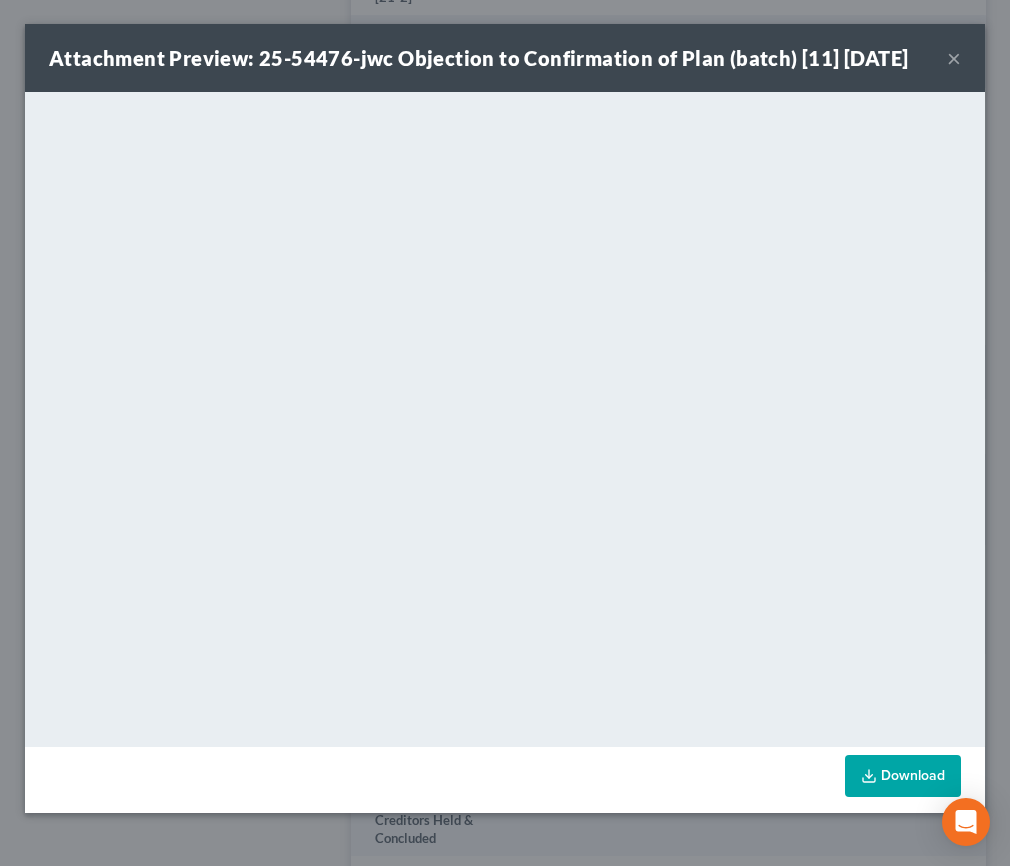 click on "×" at bounding box center (954, 58) 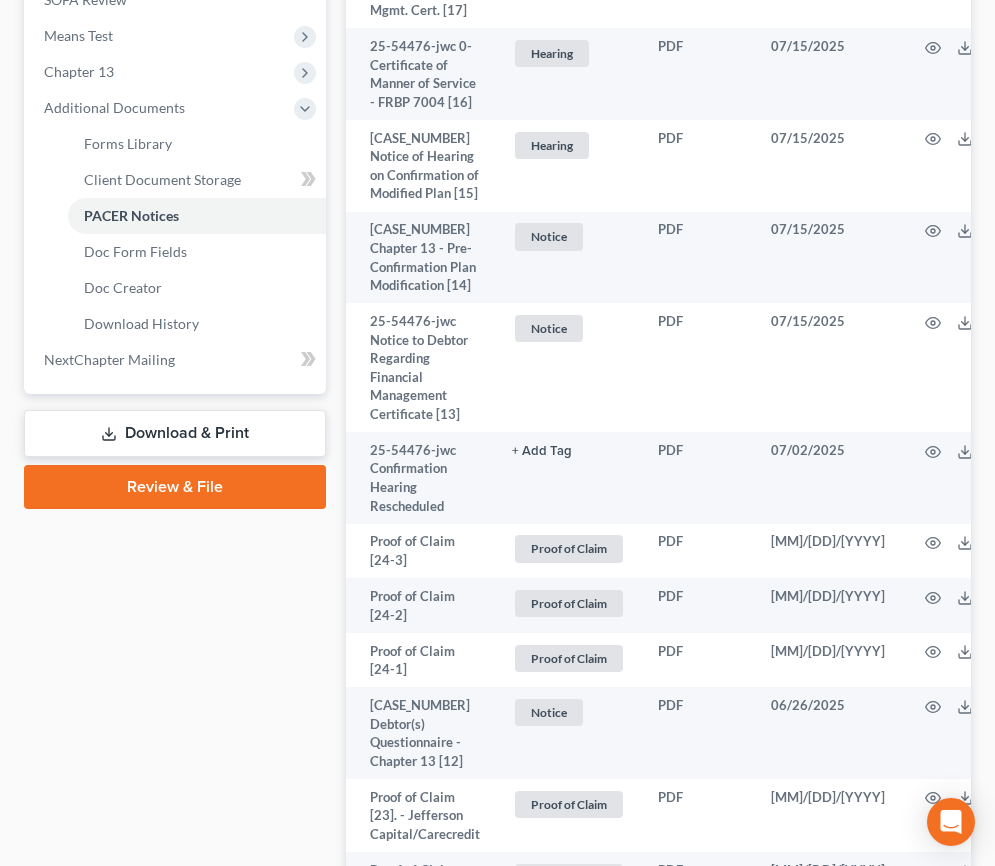 scroll, scrollTop: 512, scrollLeft: 0, axis: vertical 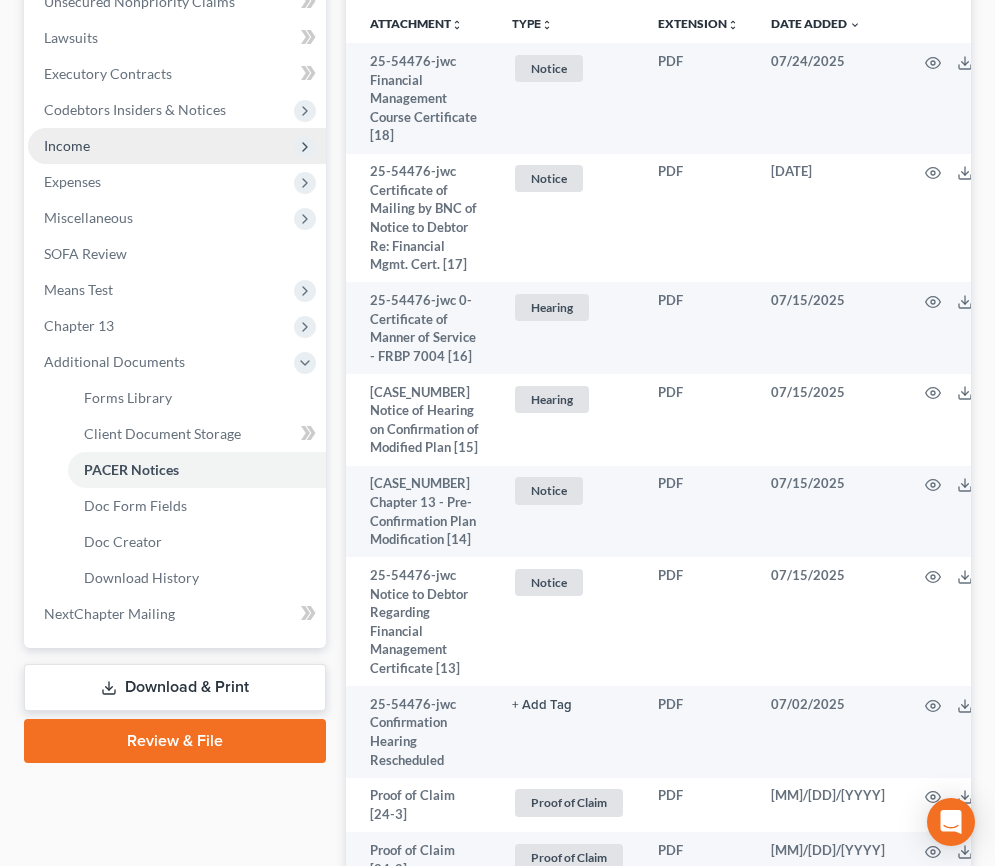 click on "Income" at bounding box center [177, 146] 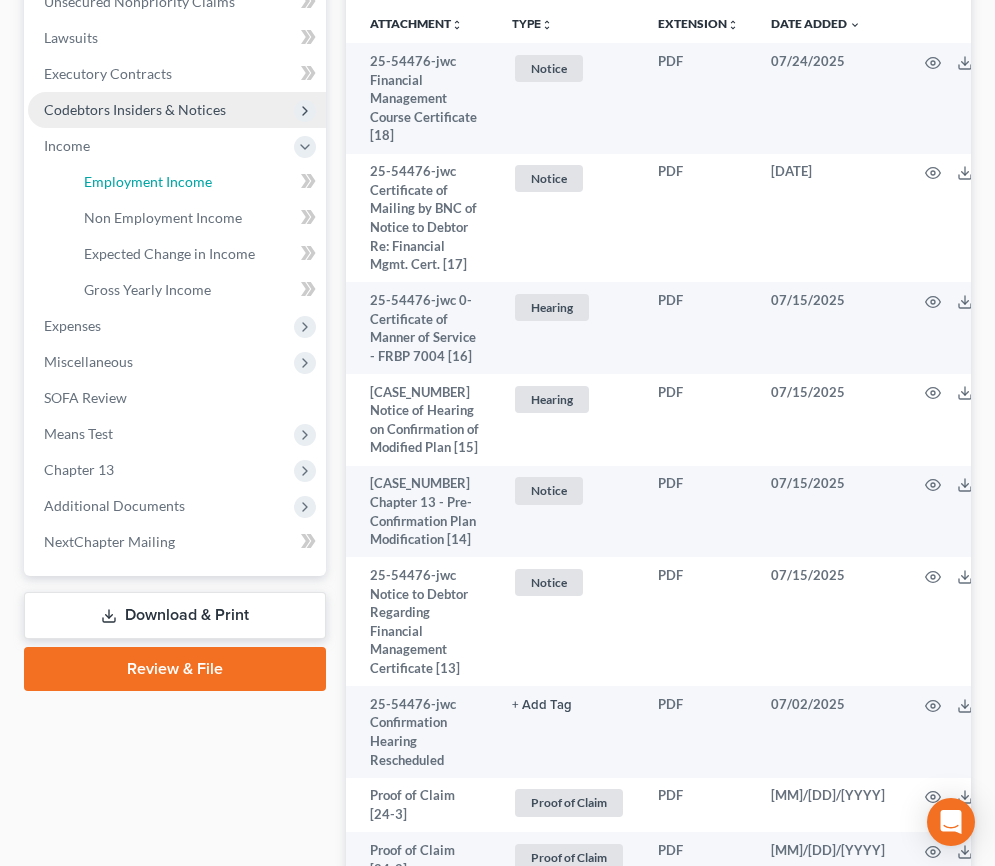 drag, startPoint x: 230, startPoint y: 222, endPoint x: 244, endPoint y: 219, distance: 14.3178215 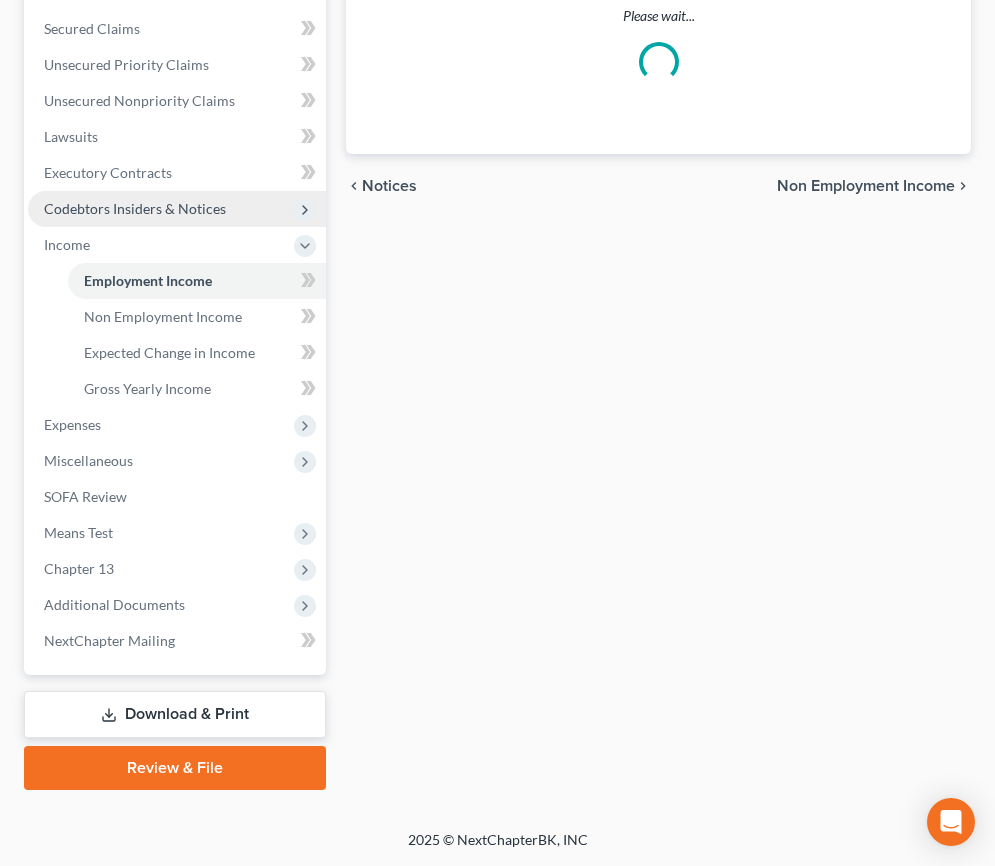 scroll, scrollTop: 447, scrollLeft: 0, axis: vertical 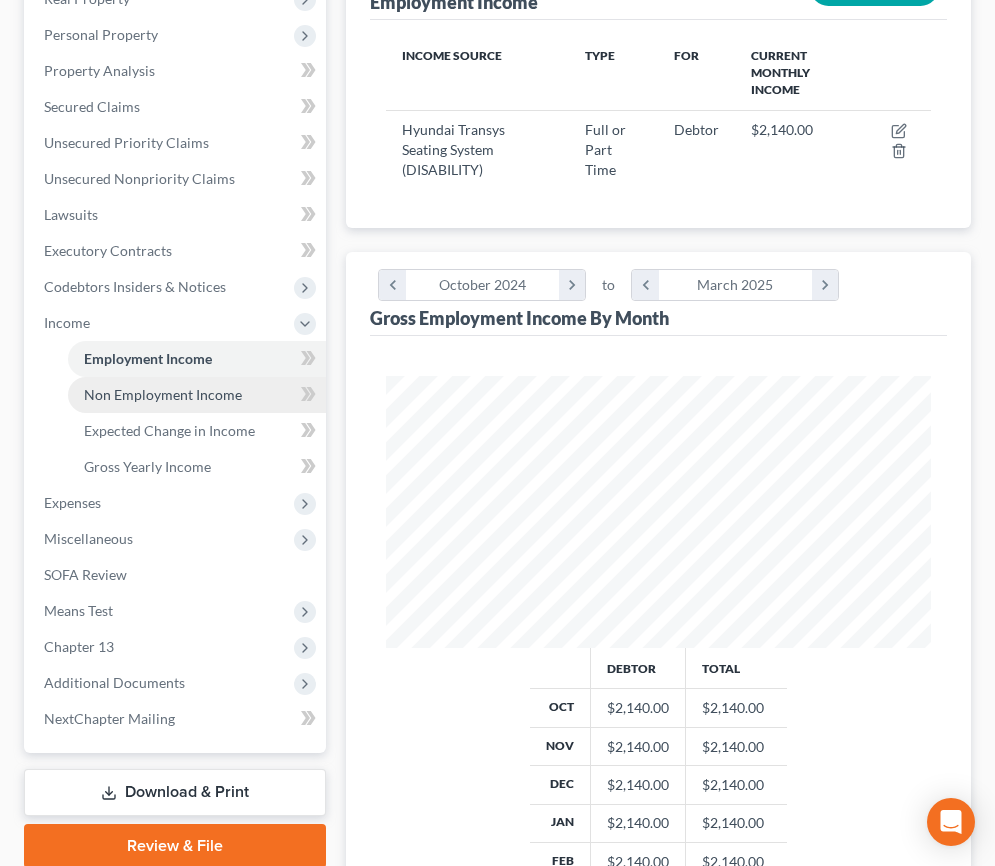 click on "Non Employment Income" at bounding box center (163, 394) 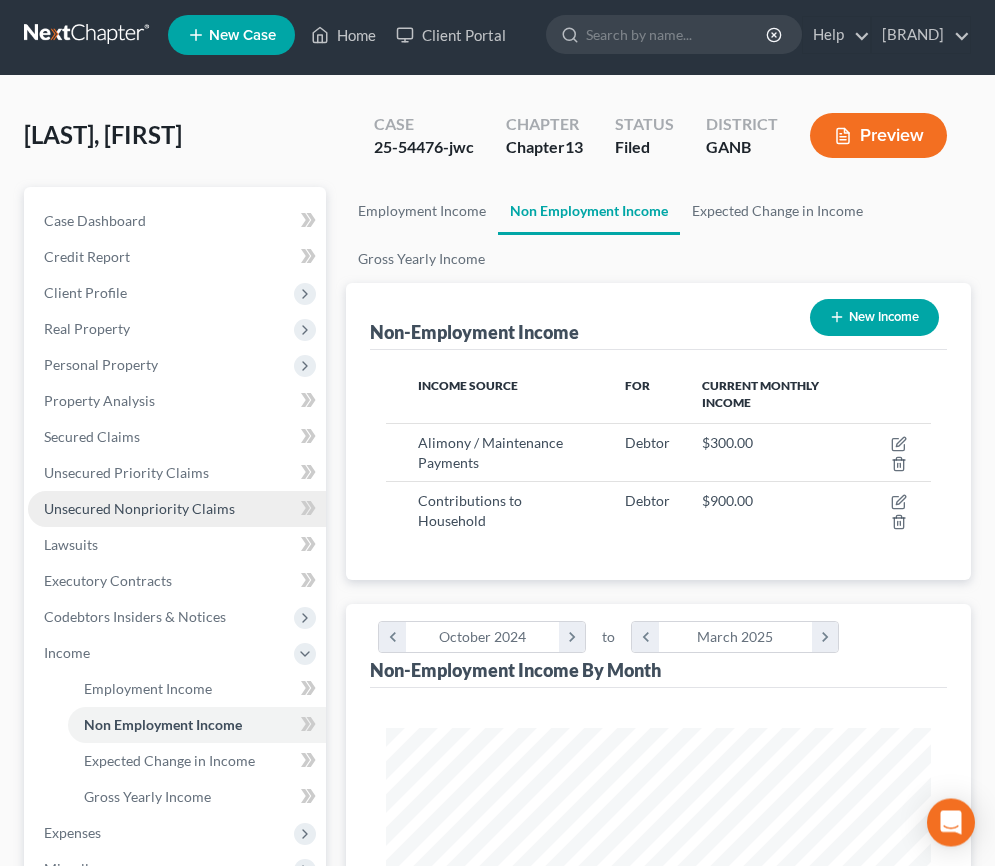 scroll, scrollTop: 0, scrollLeft: 0, axis: both 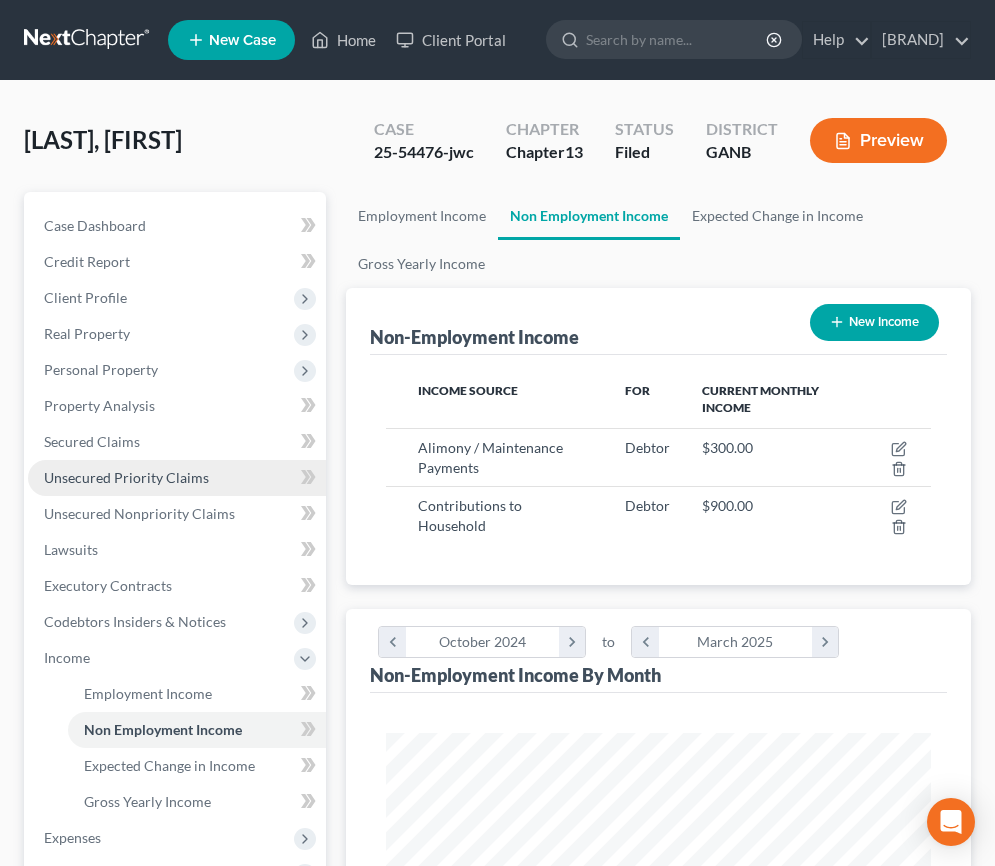 click on "Unsecured Priority Claims" at bounding box center [177, 478] 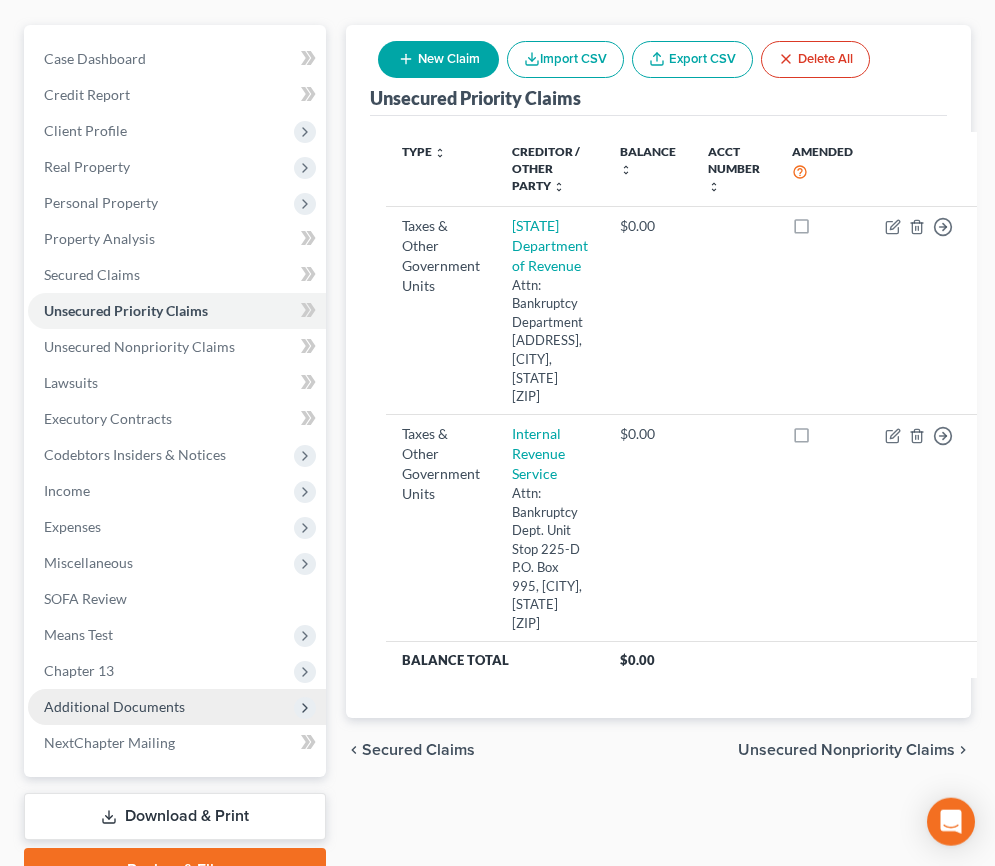 scroll, scrollTop: 256, scrollLeft: 0, axis: vertical 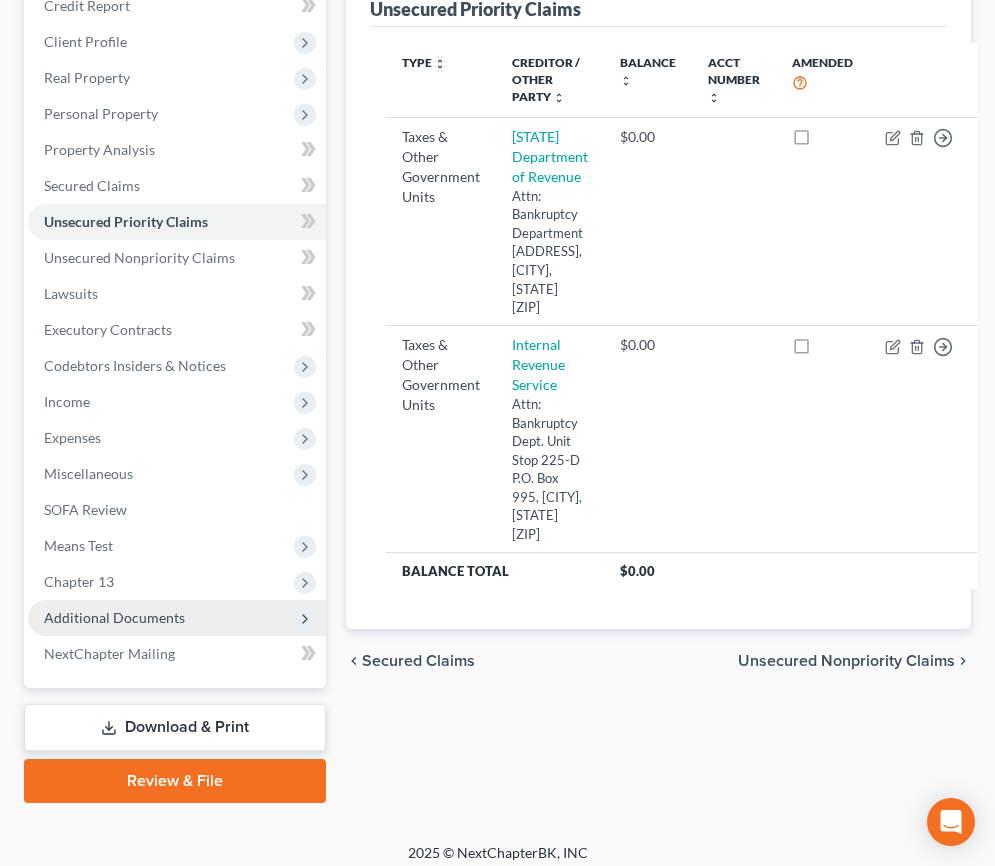 click on "Additional Documents" at bounding box center [177, 618] 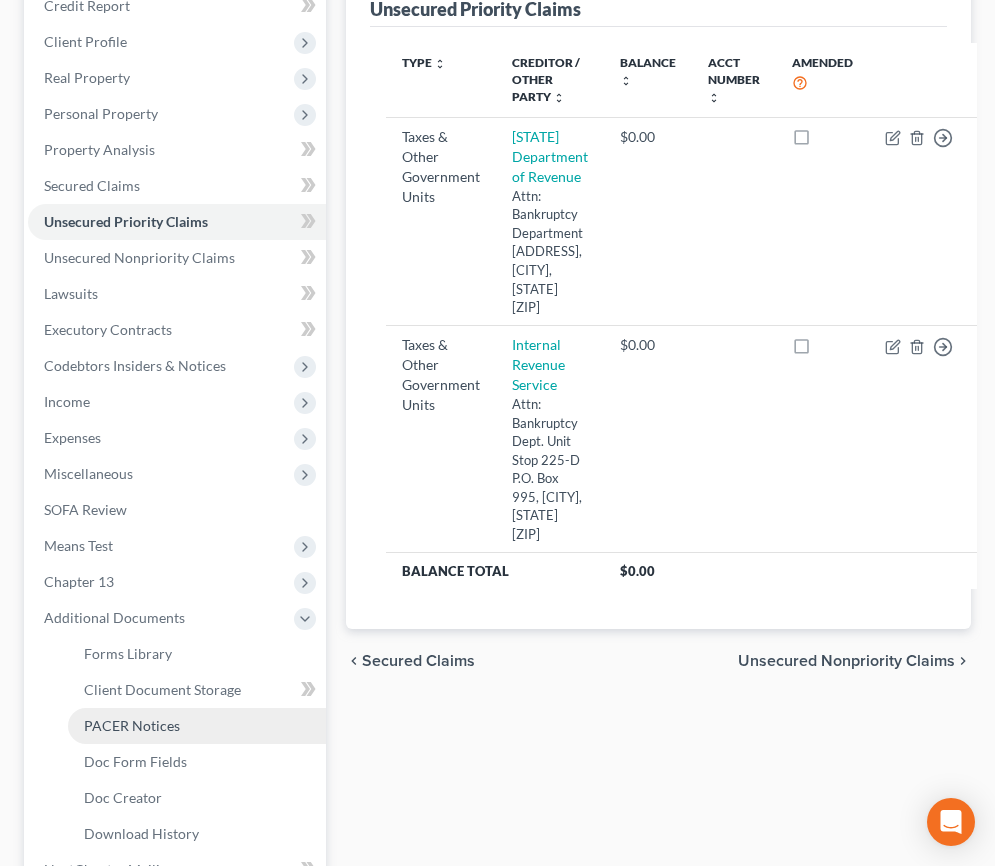click on "PACER Notices" at bounding box center (197, 726) 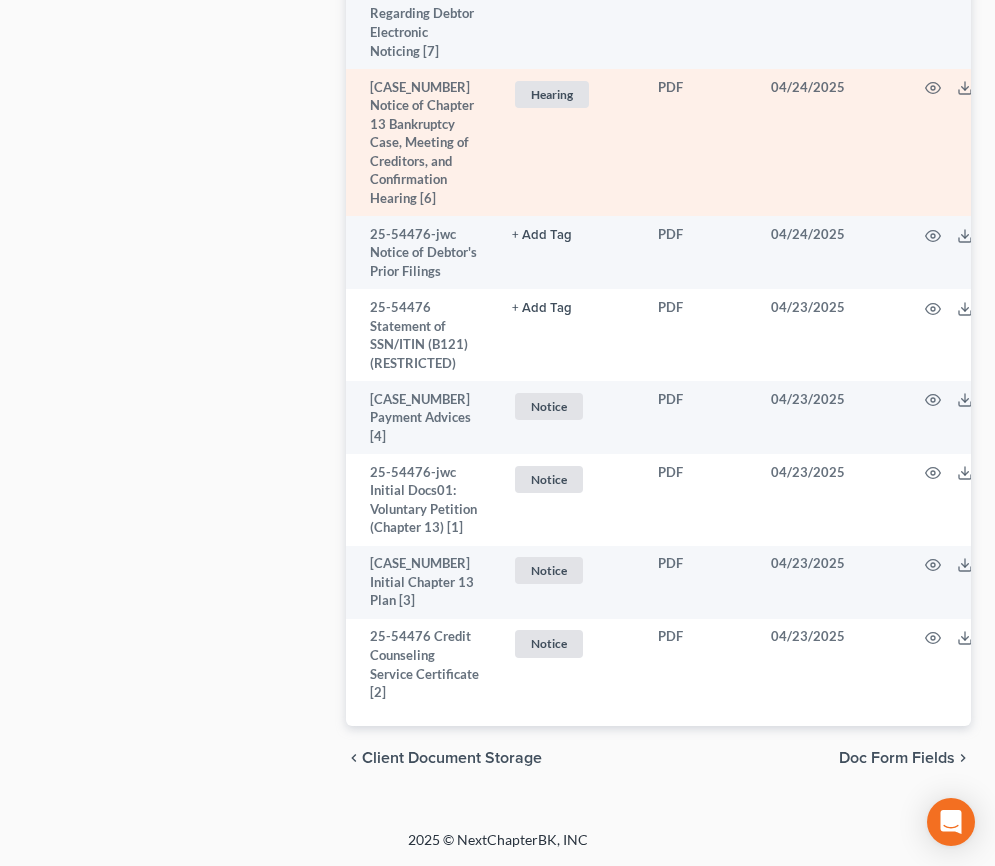 scroll, scrollTop: 4067, scrollLeft: 0, axis: vertical 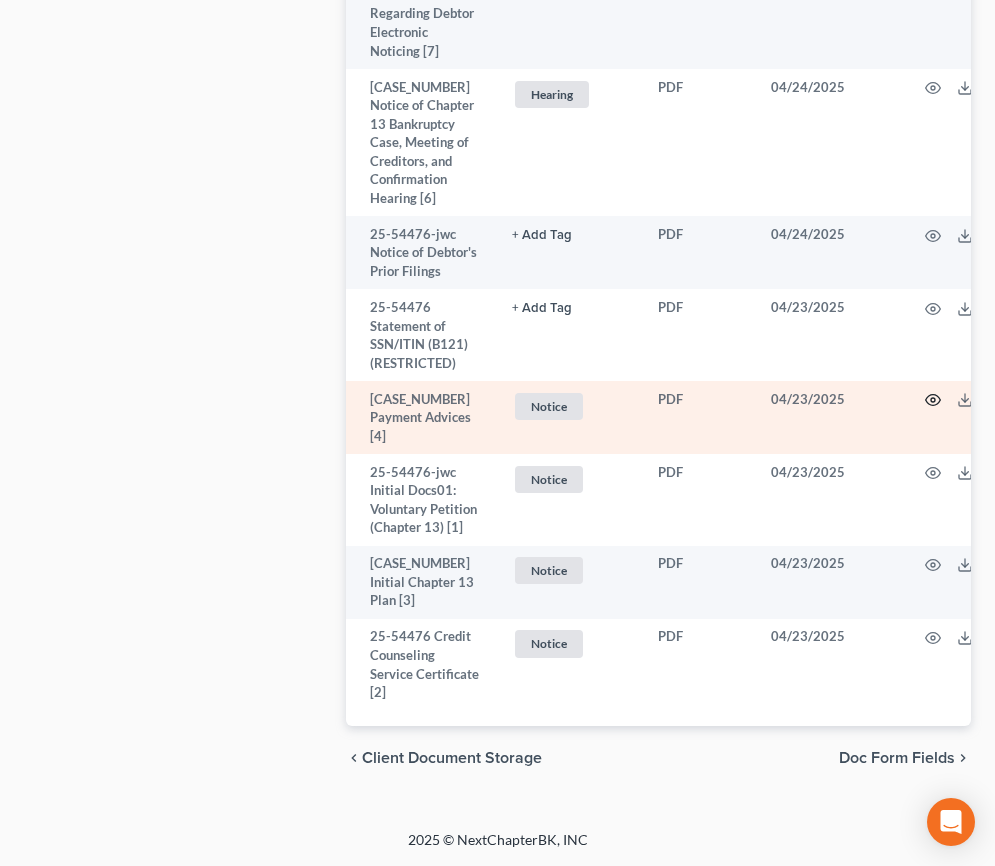 click at bounding box center [985, 417] 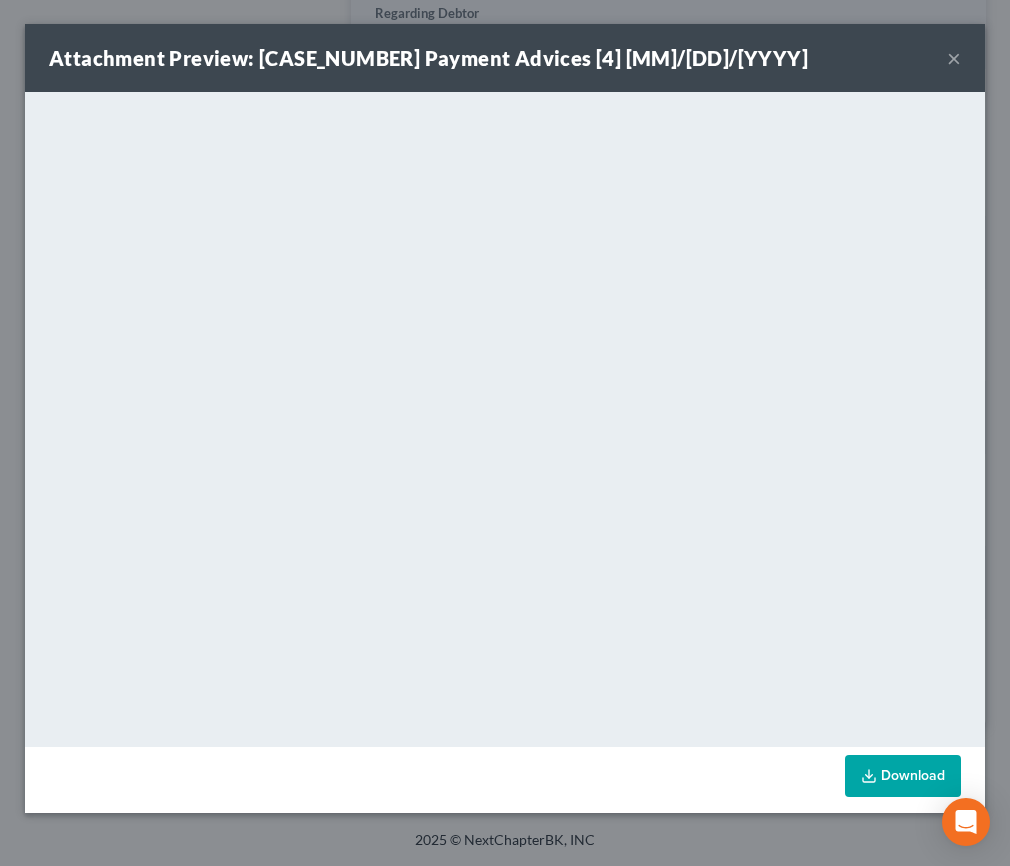 click on "×" at bounding box center (954, 58) 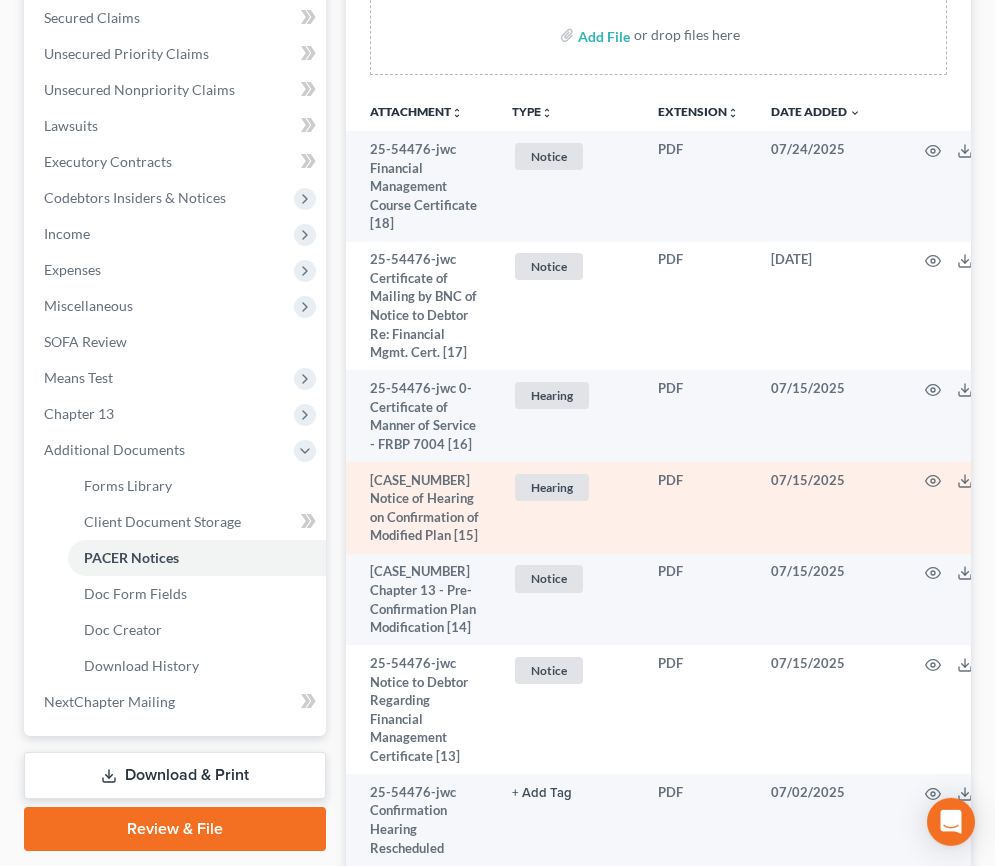scroll, scrollTop: 419, scrollLeft: 0, axis: vertical 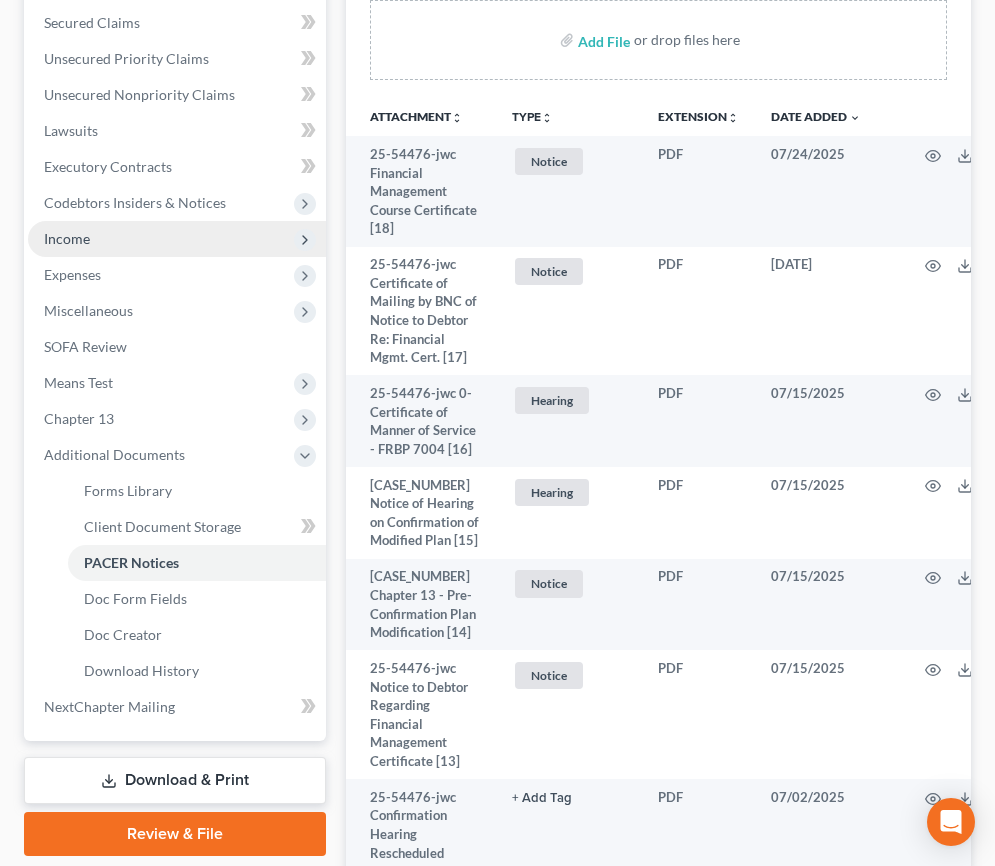 click on "Income" at bounding box center [177, 239] 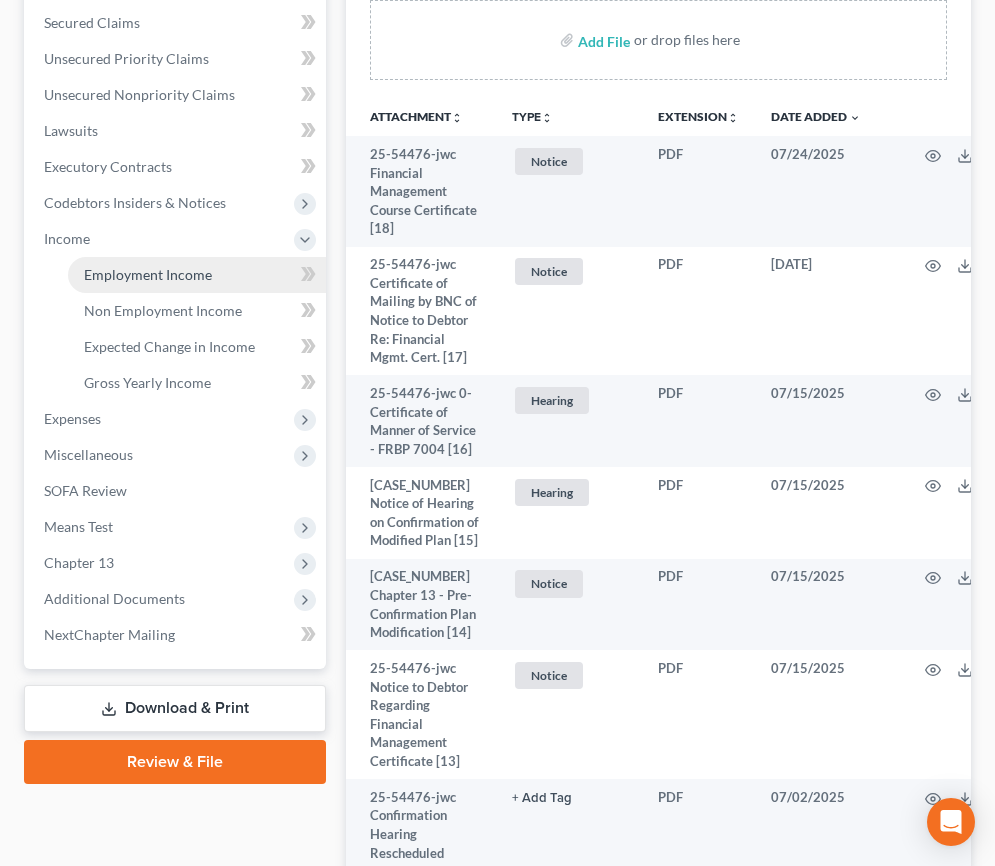 click on "Employment Income" at bounding box center [148, 274] 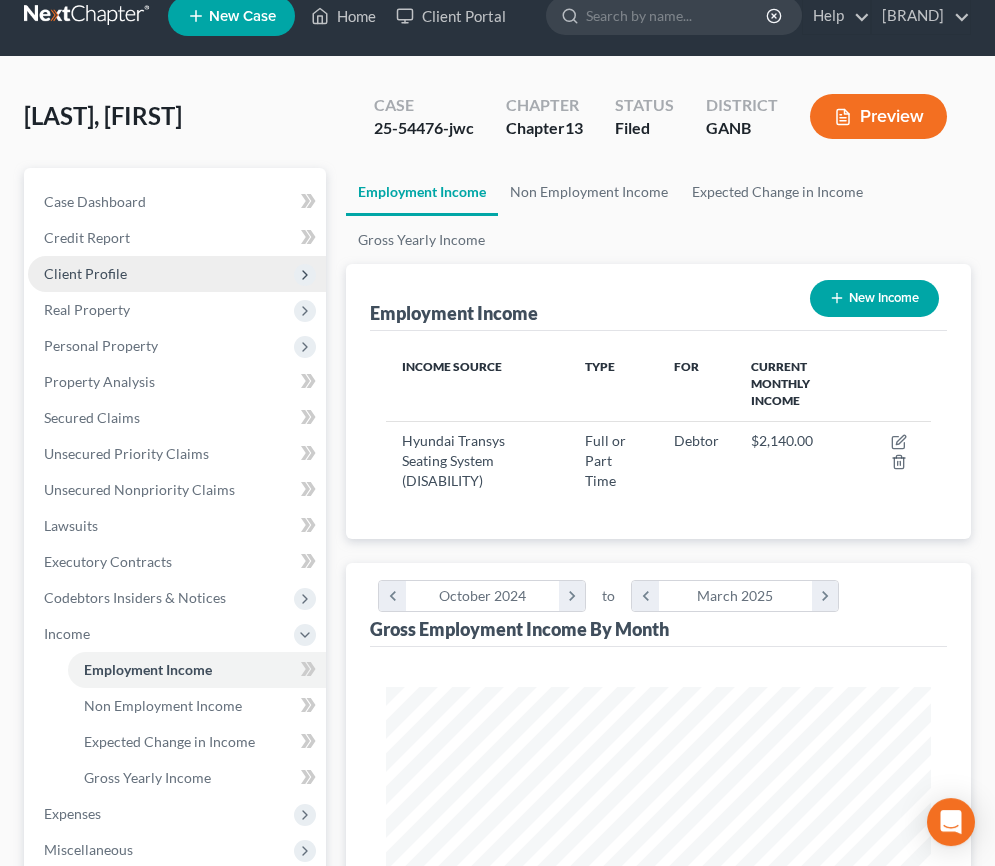 scroll, scrollTop: 2, scrollLeft: 0, axis: vertical 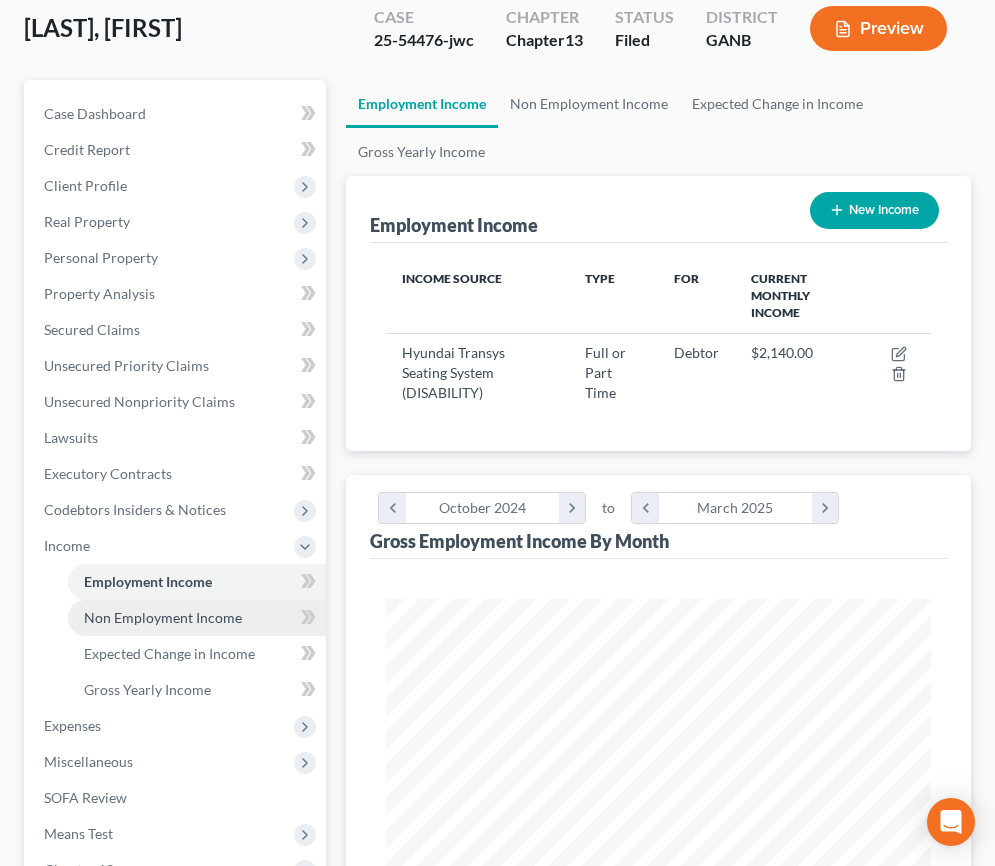 click on "Non Employment Income" at bounding box center [163, 617] 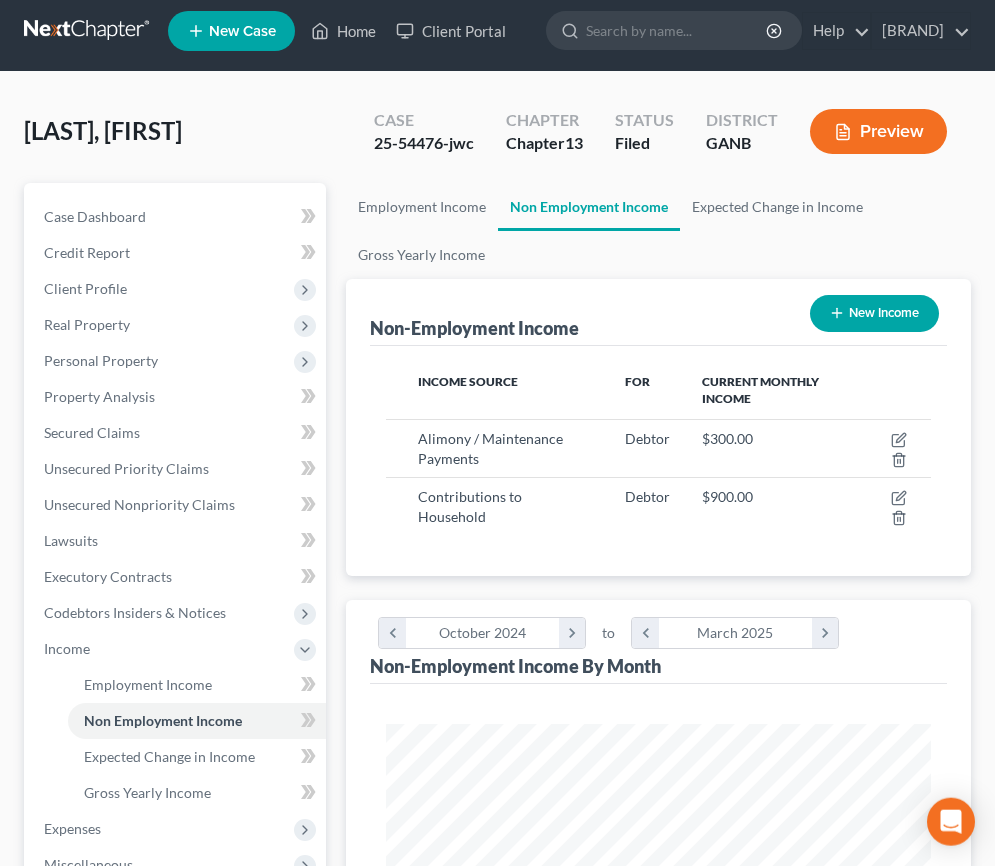 scroll, scrollTop: 2, scrollLeft: 0, axis: vertical 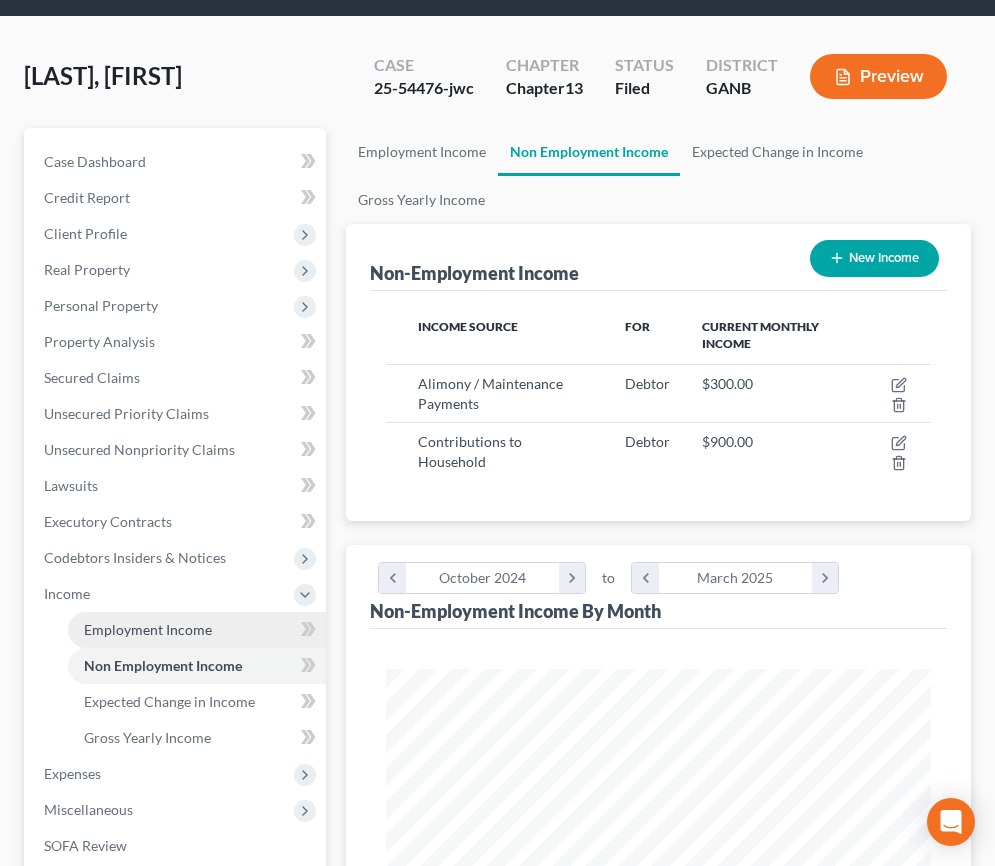 click on "Employment Income" at bounding box center (148, 629) 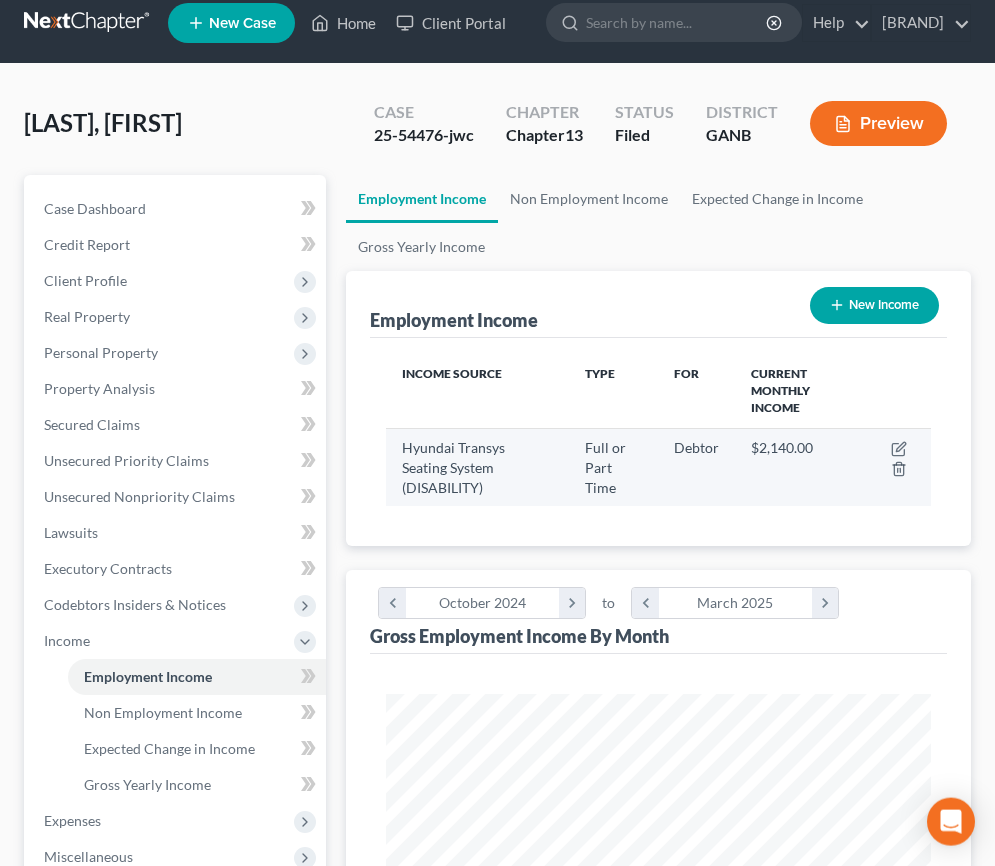 scroll, scrollTop: 6, scrollLeft: 0, axis: vertical 